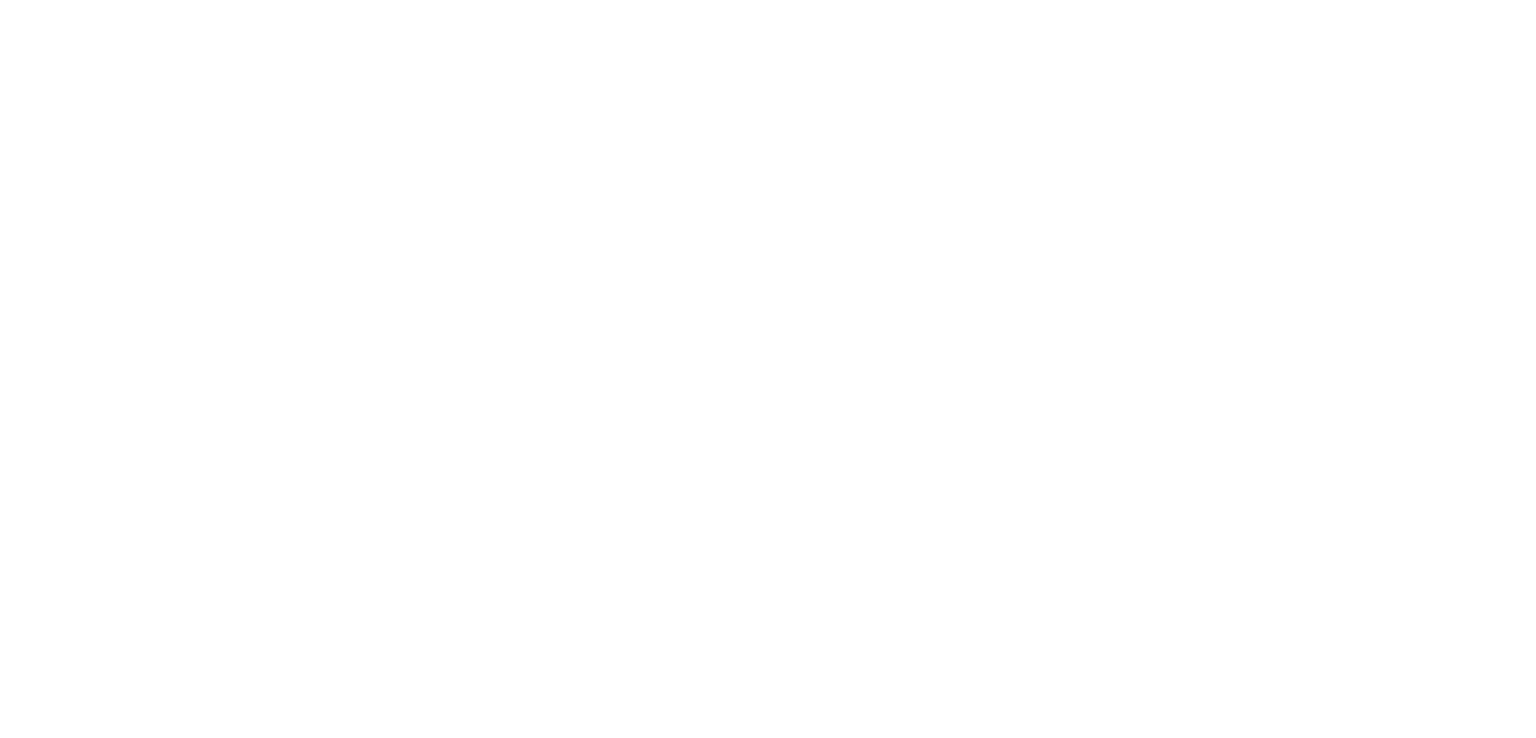 scroll, scrollTop: 0, scrollLeft: 0, axis: both 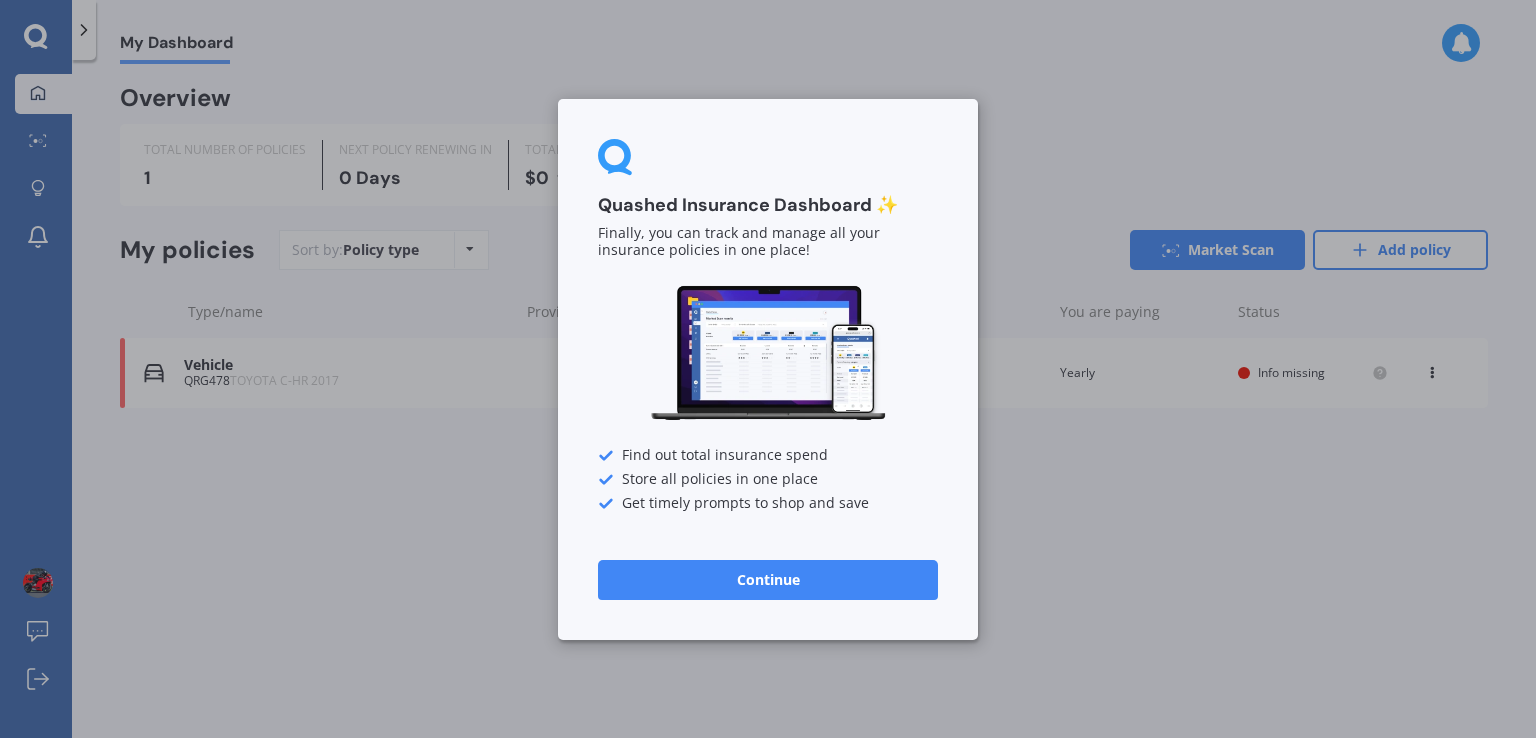 click on "Continue" at bounding box center (768, 579) 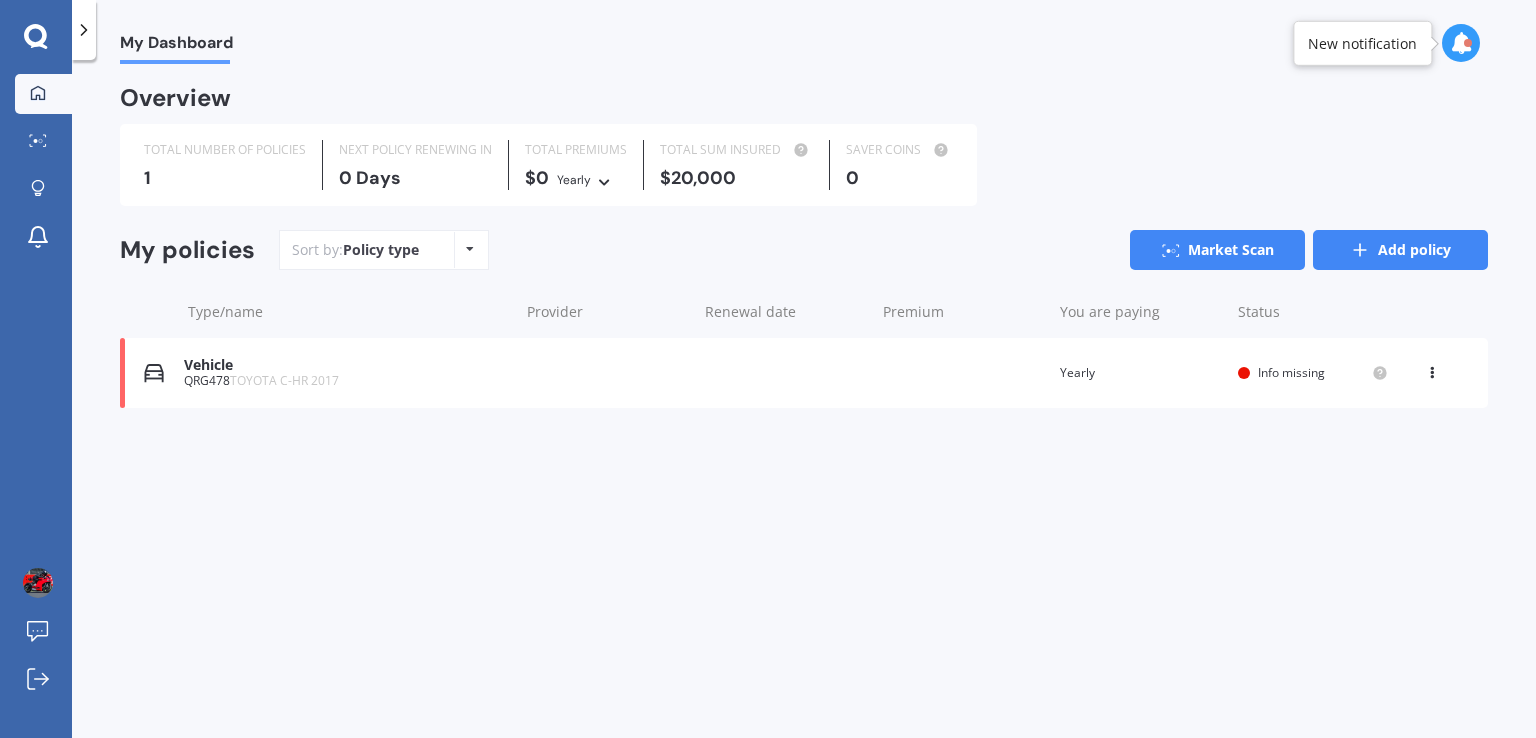 click on "Add policy" at bounding box center (1400, 250) 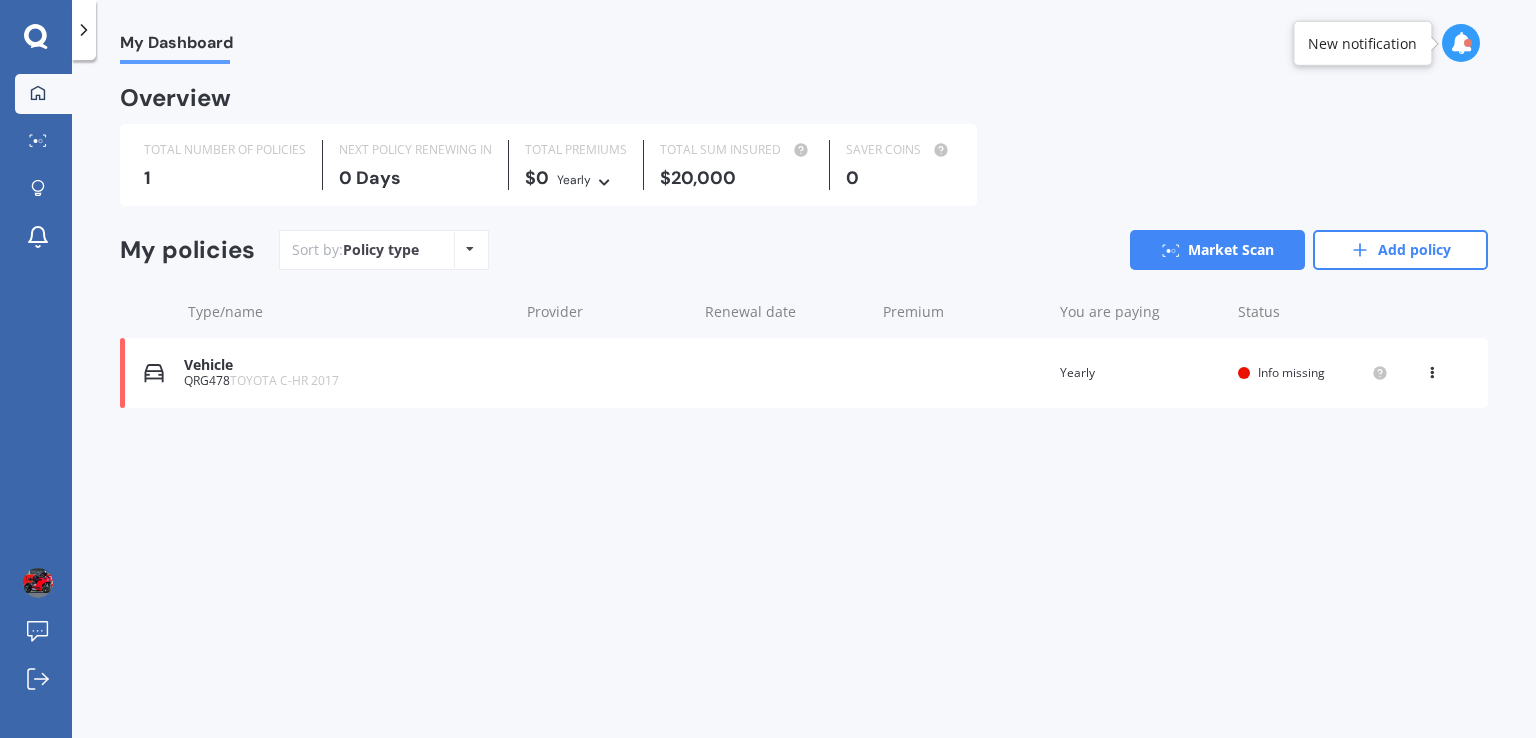 click 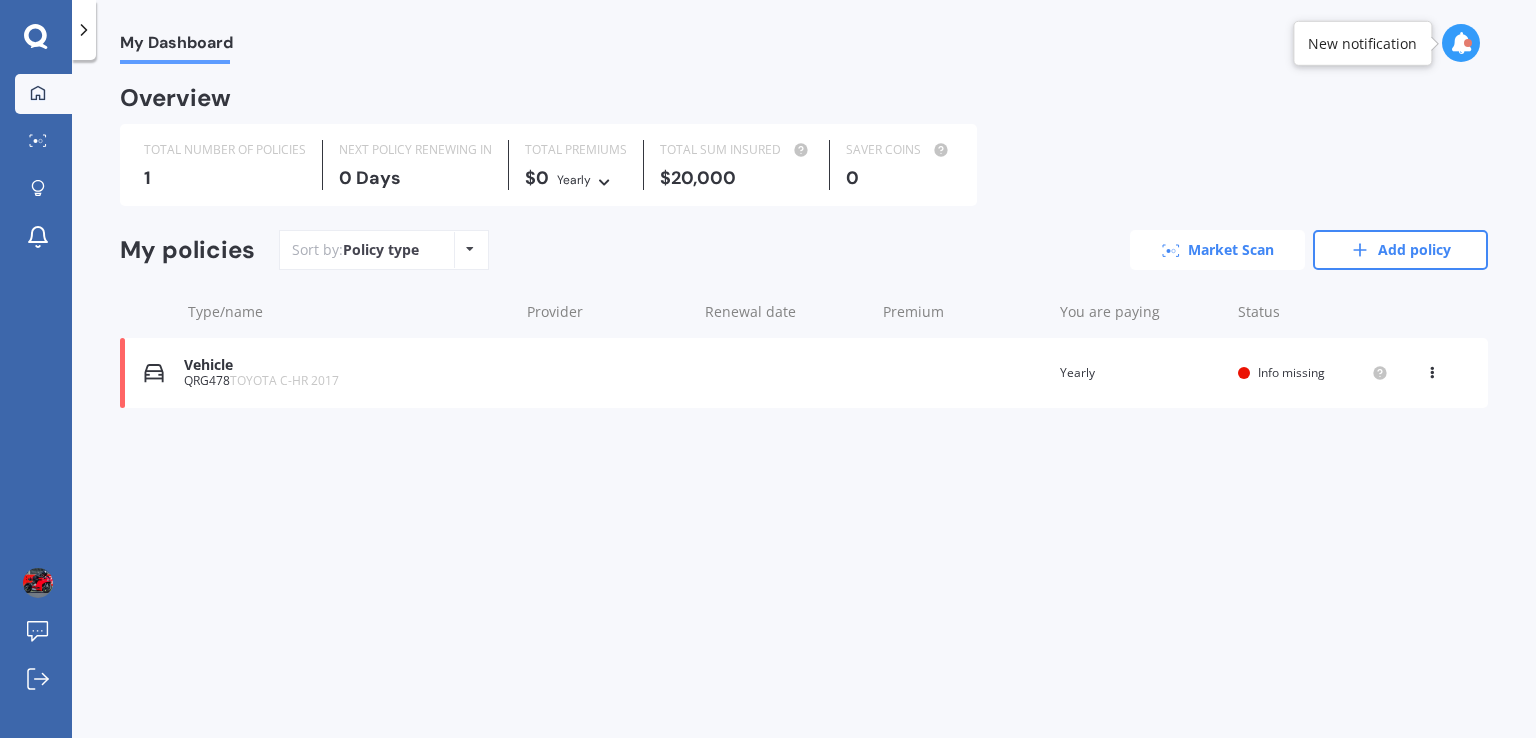 click on "Market Scan" at bounding box center (1217, 250) 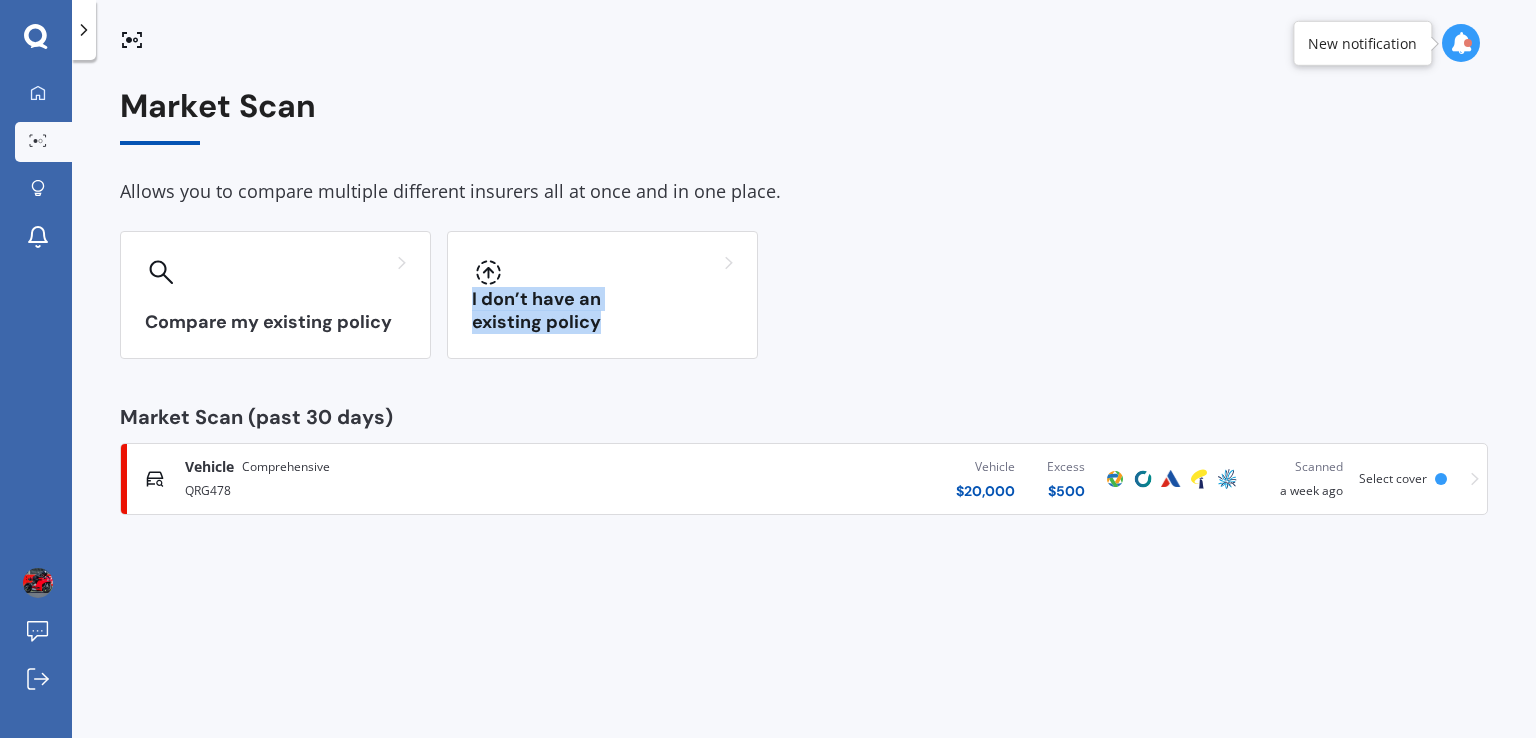 drag, startPoint x: 1220, startPoint y: 264, endPoint x: 888, endPoint y: 334, distance: 339.2993 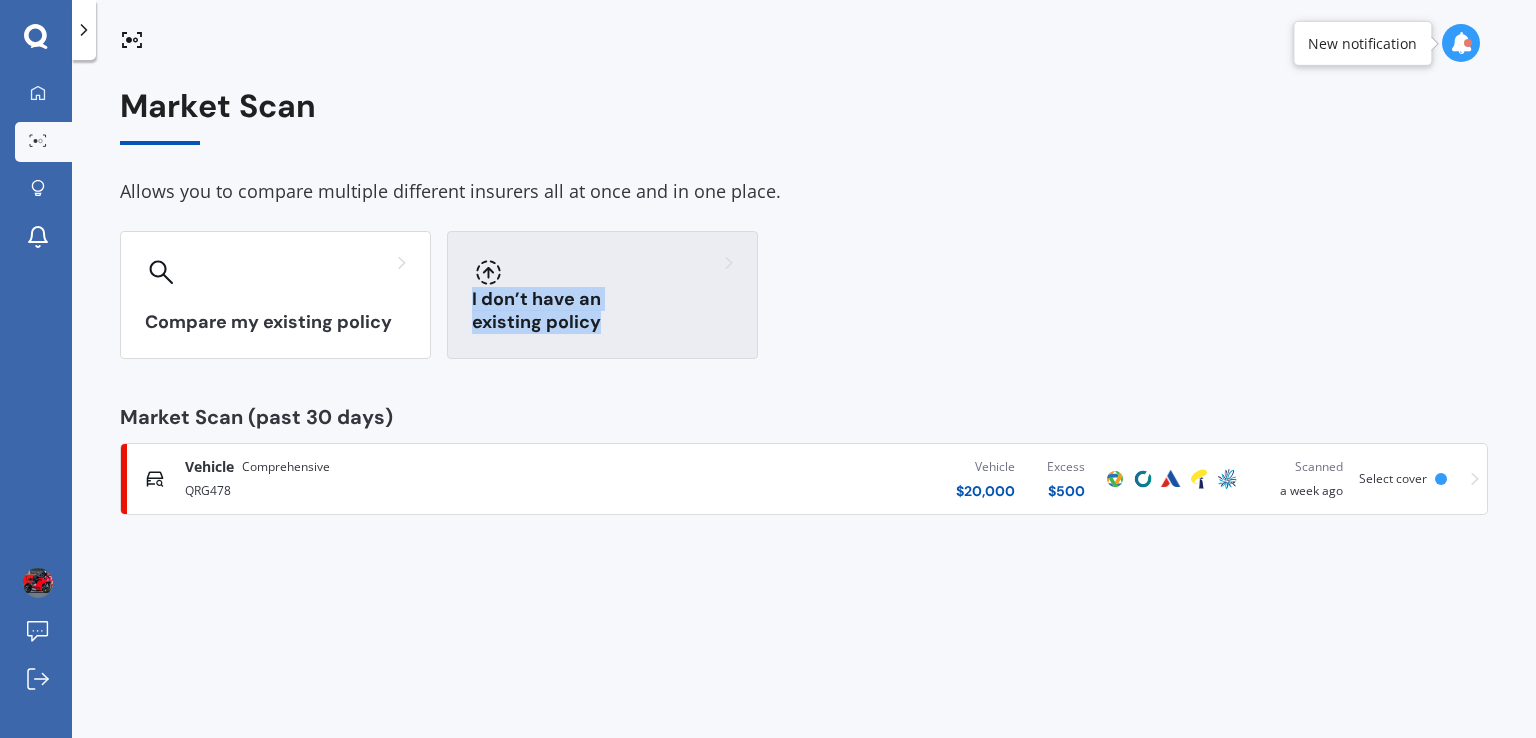 click on "I don’t have an existing policy" at bounding box center [602, 311] 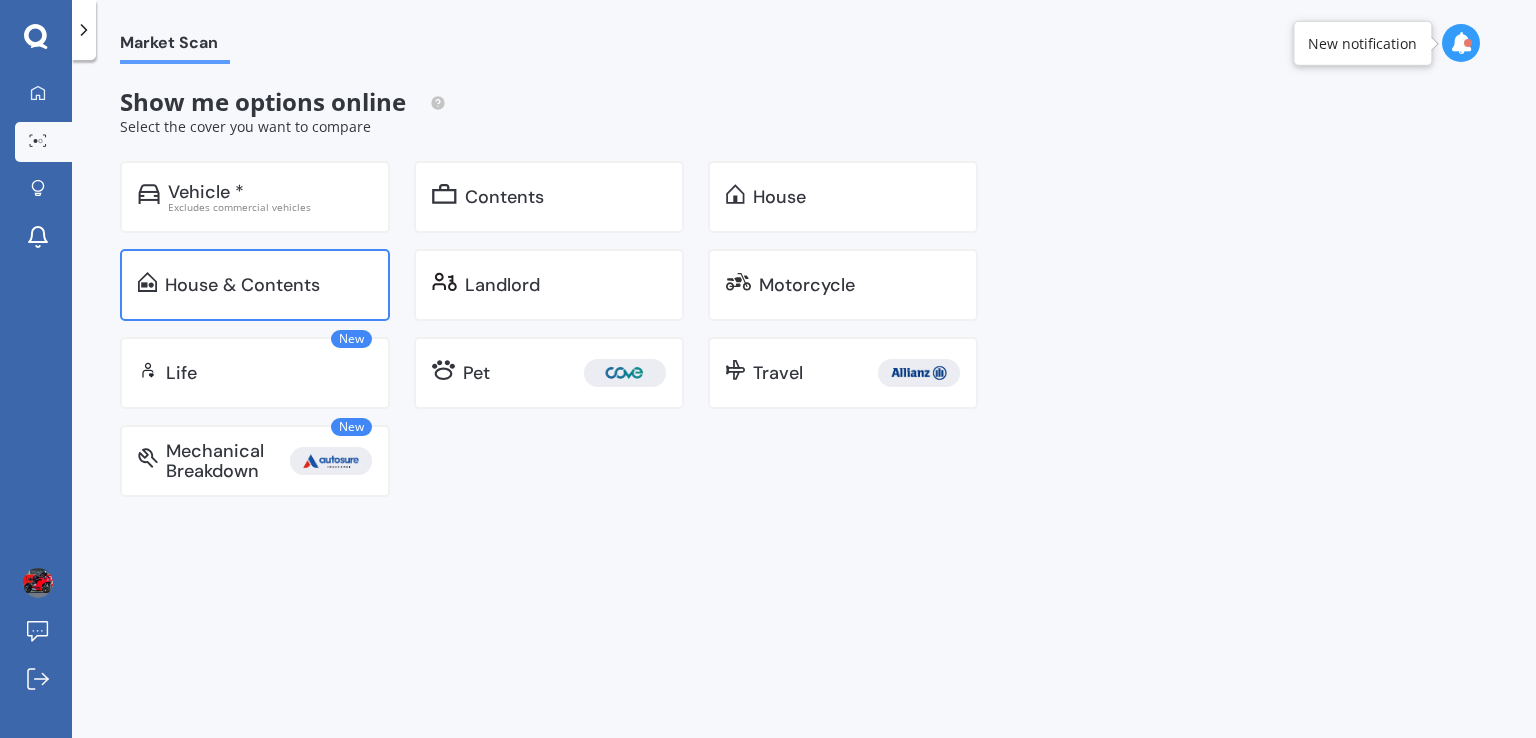 click on "House & Contents" at bounding box center [255, 285] 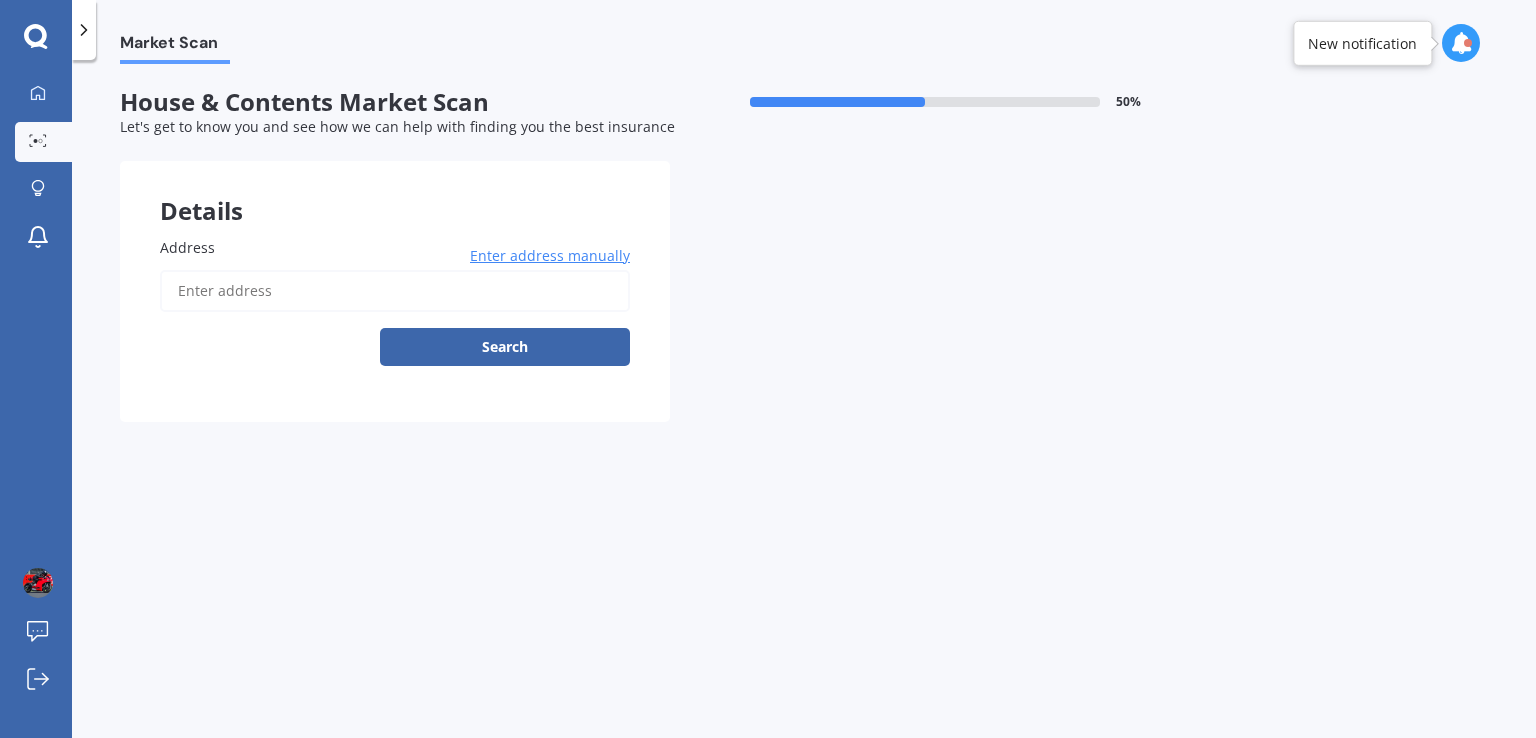 click on "Address" at bounding box center (395, 291) 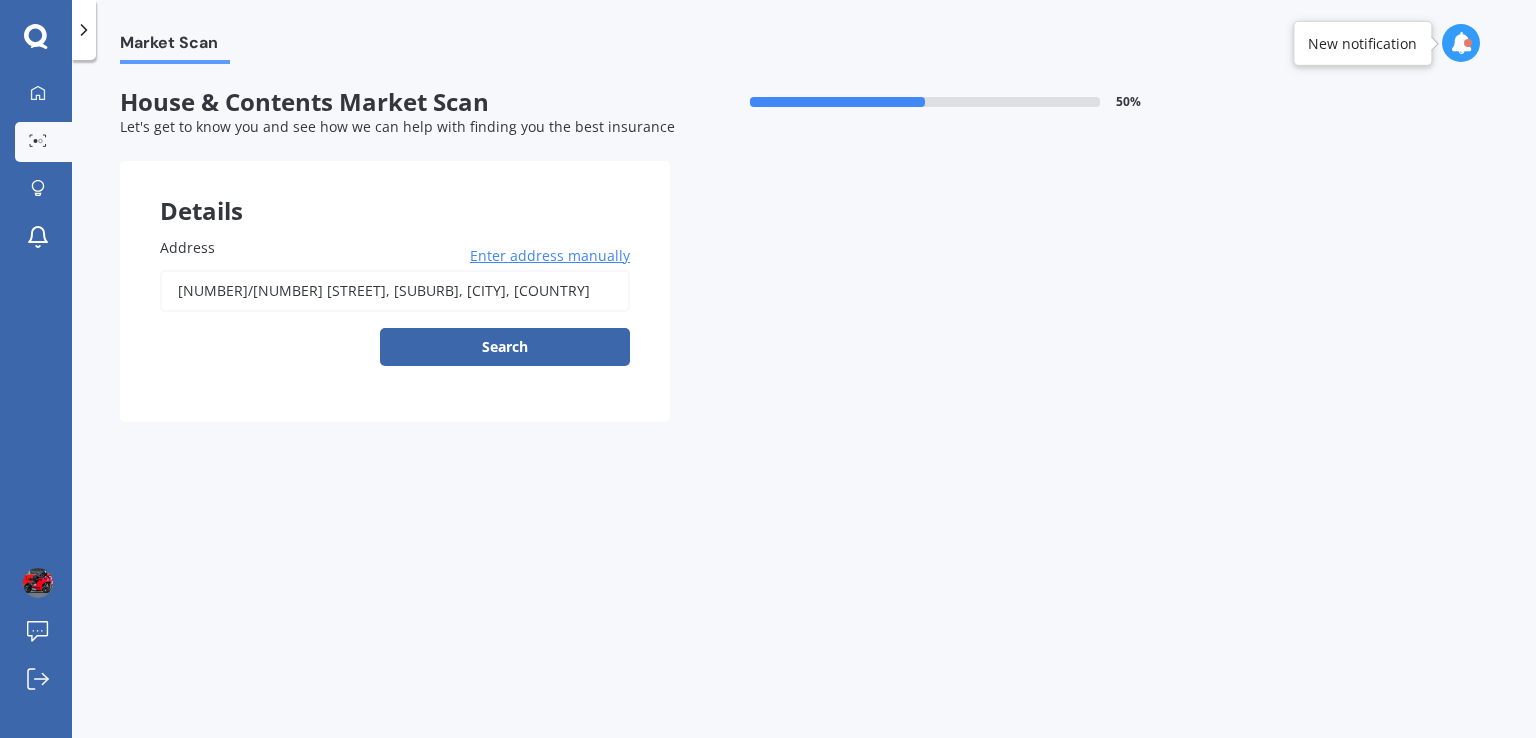 type on "[NUMBER]/[NUMBER] [STREET], [SUBURB], [CITY] [POSTAL_CODE]" 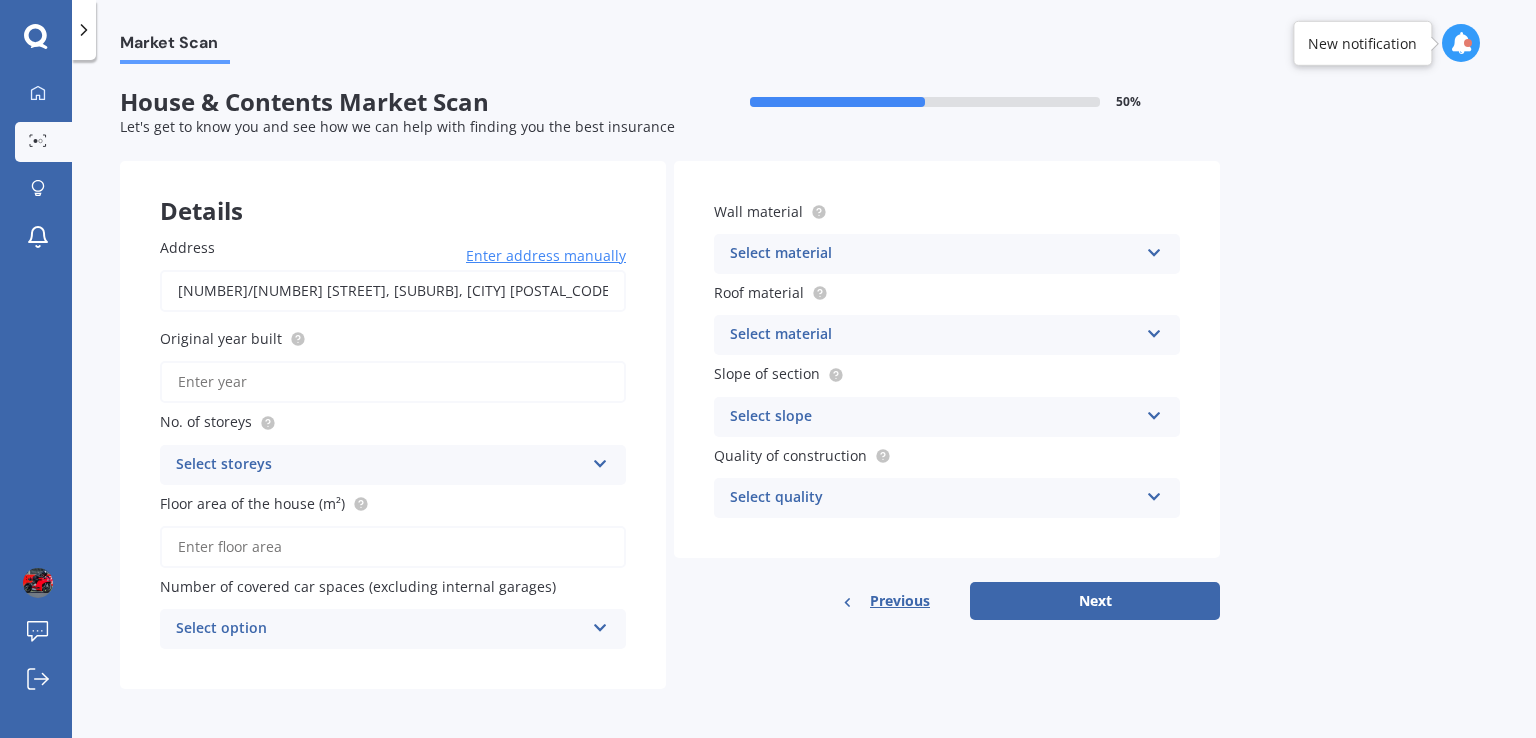 scroll, scrollTop: 2, scrollLeft: 0, axis: vertical 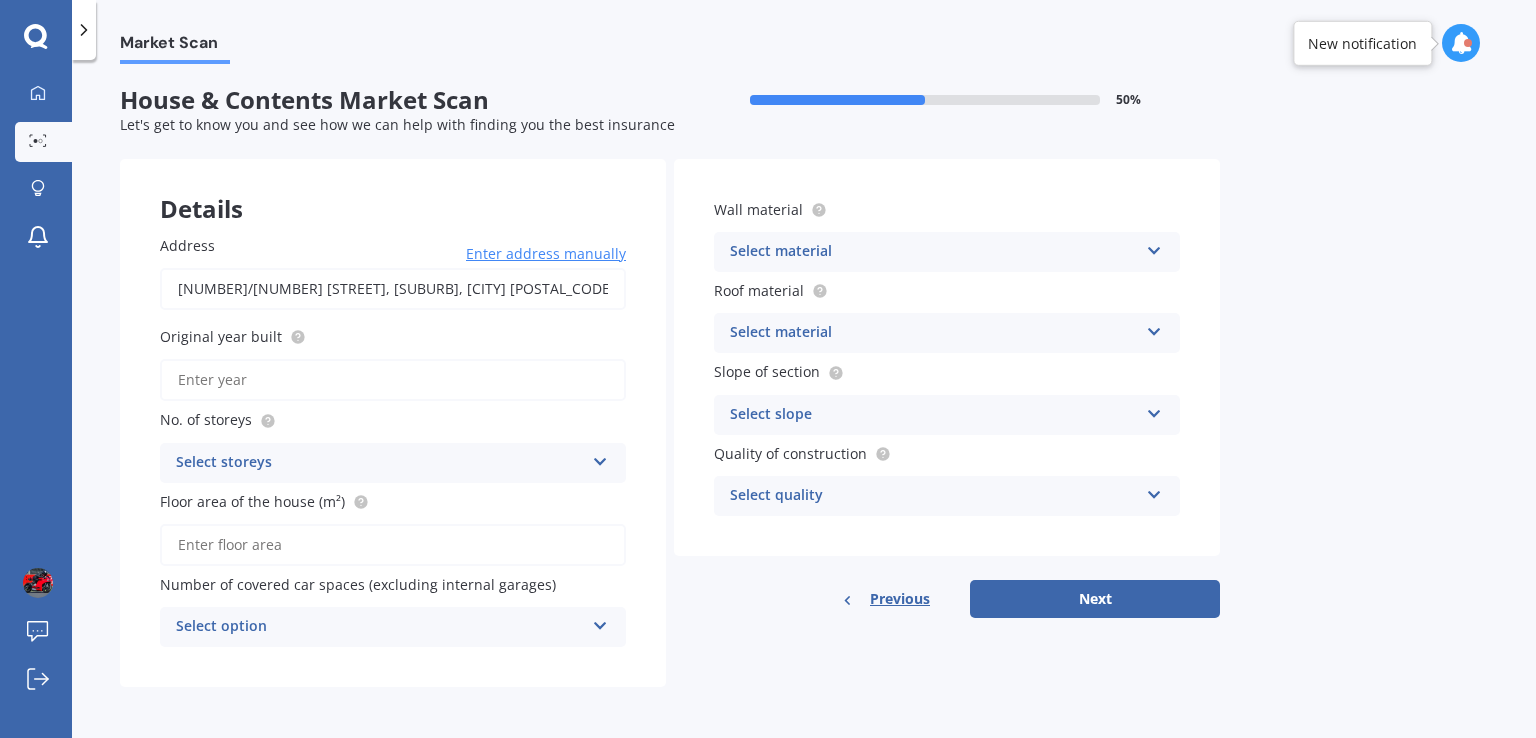 click on "Original year built" at bounding box center (393, 380) 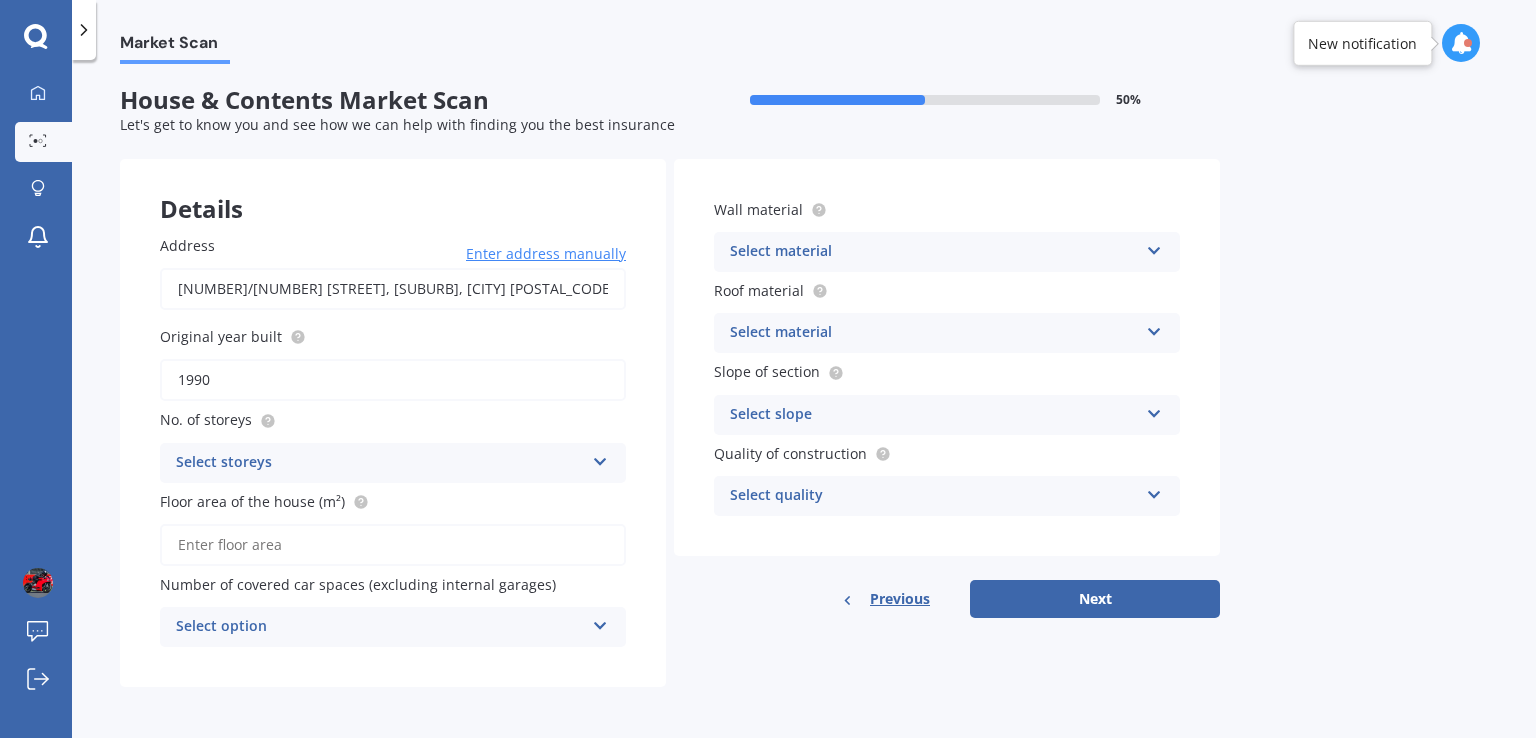 type on "1990" 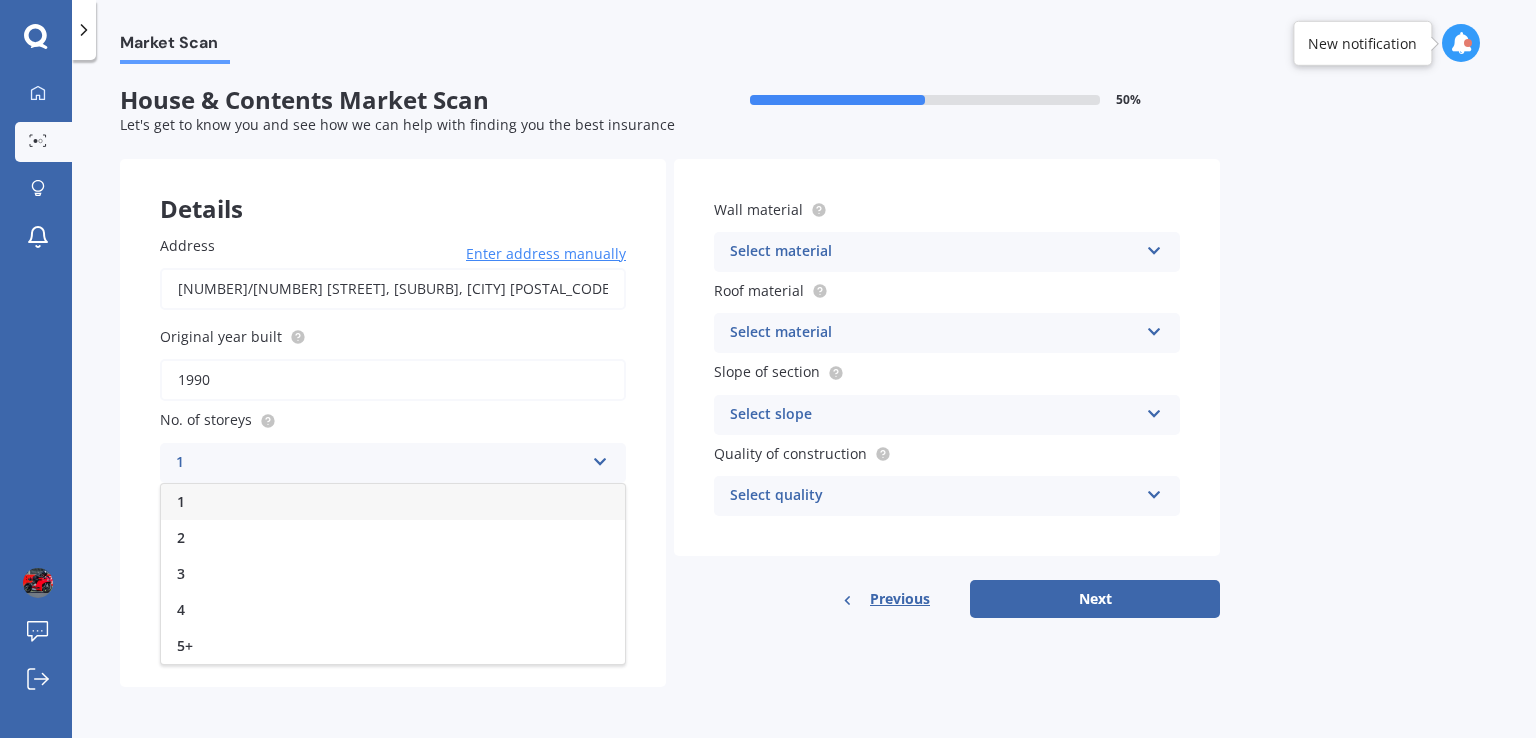click on "1" at bounding box center [393, 502] 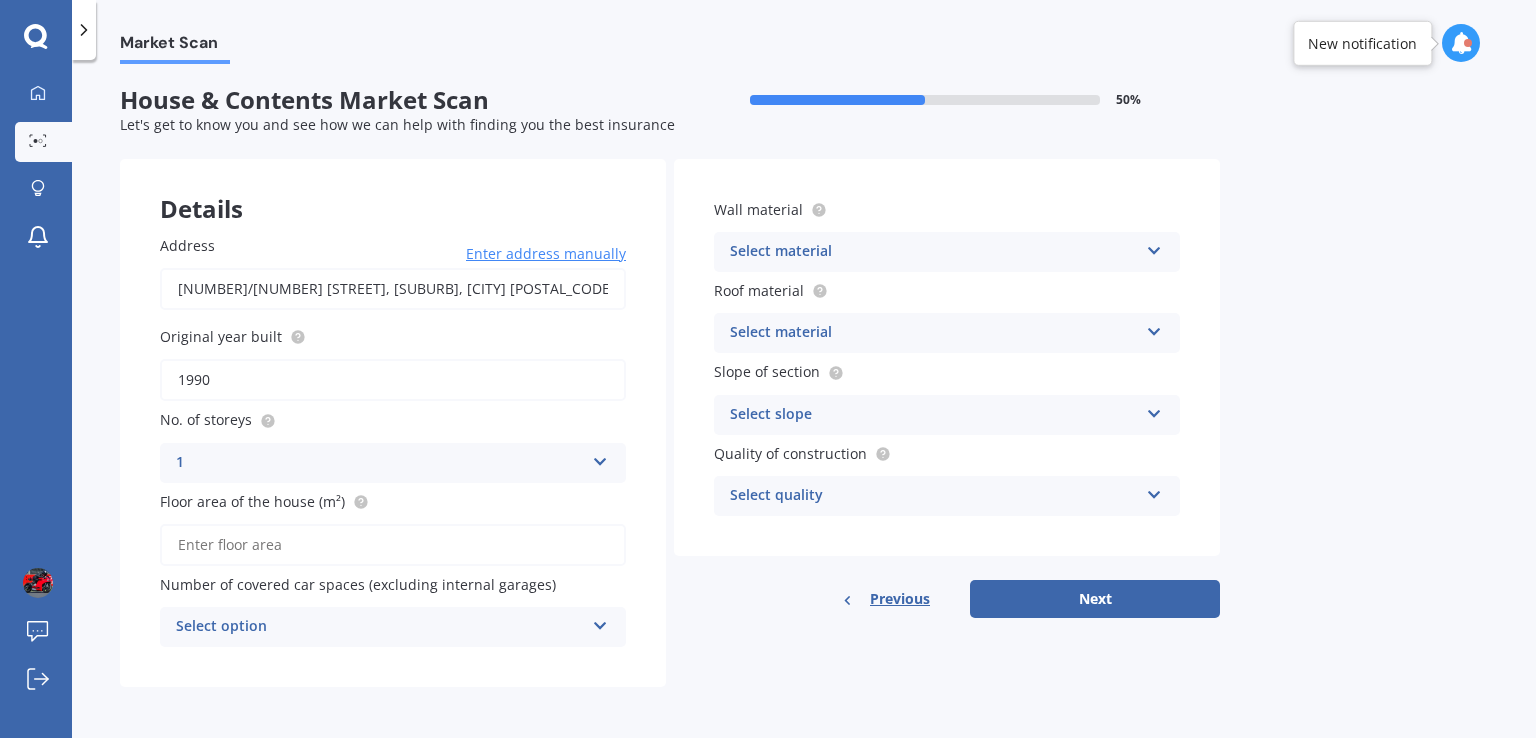click on "Floor area of the house (m²)" at bounding box center [393, 545] 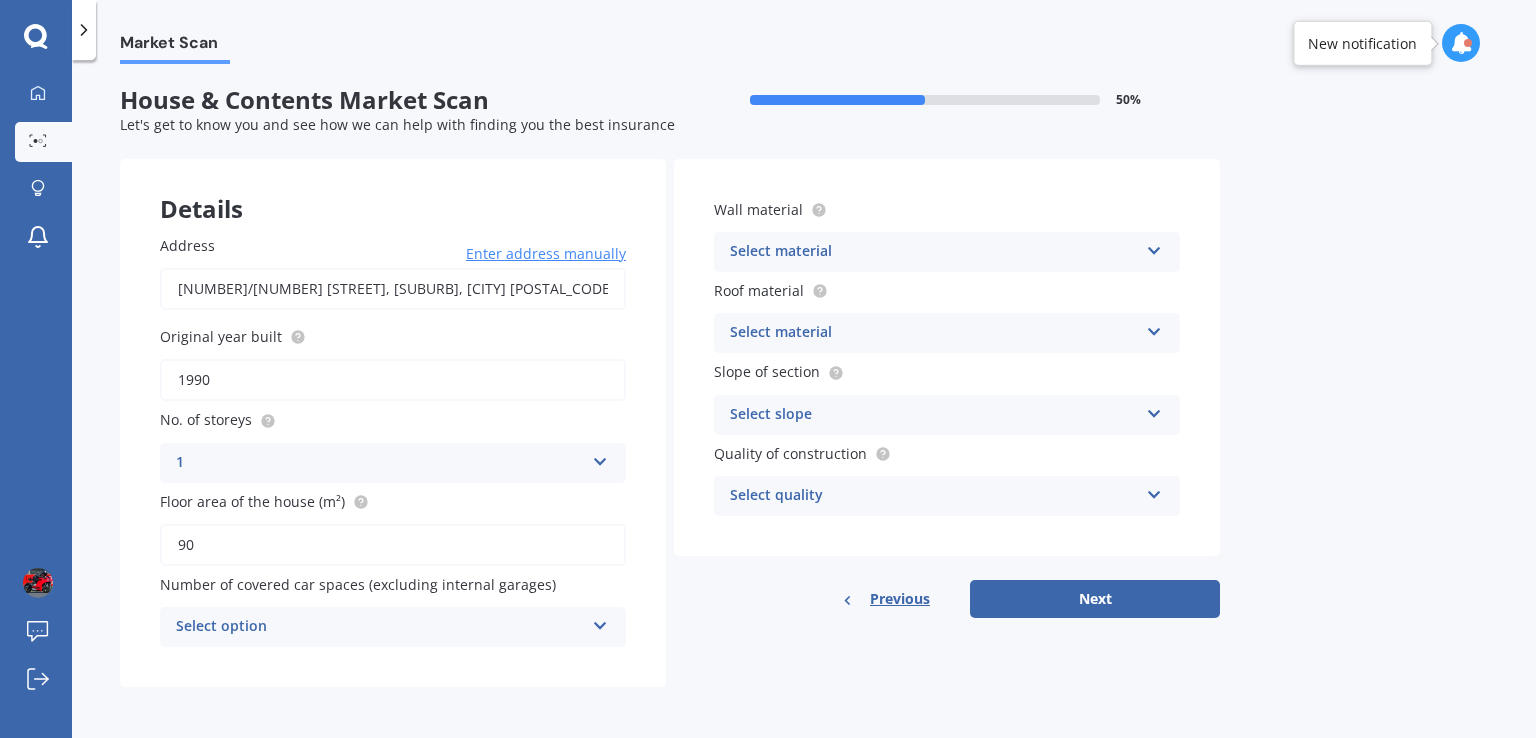 type on "90" 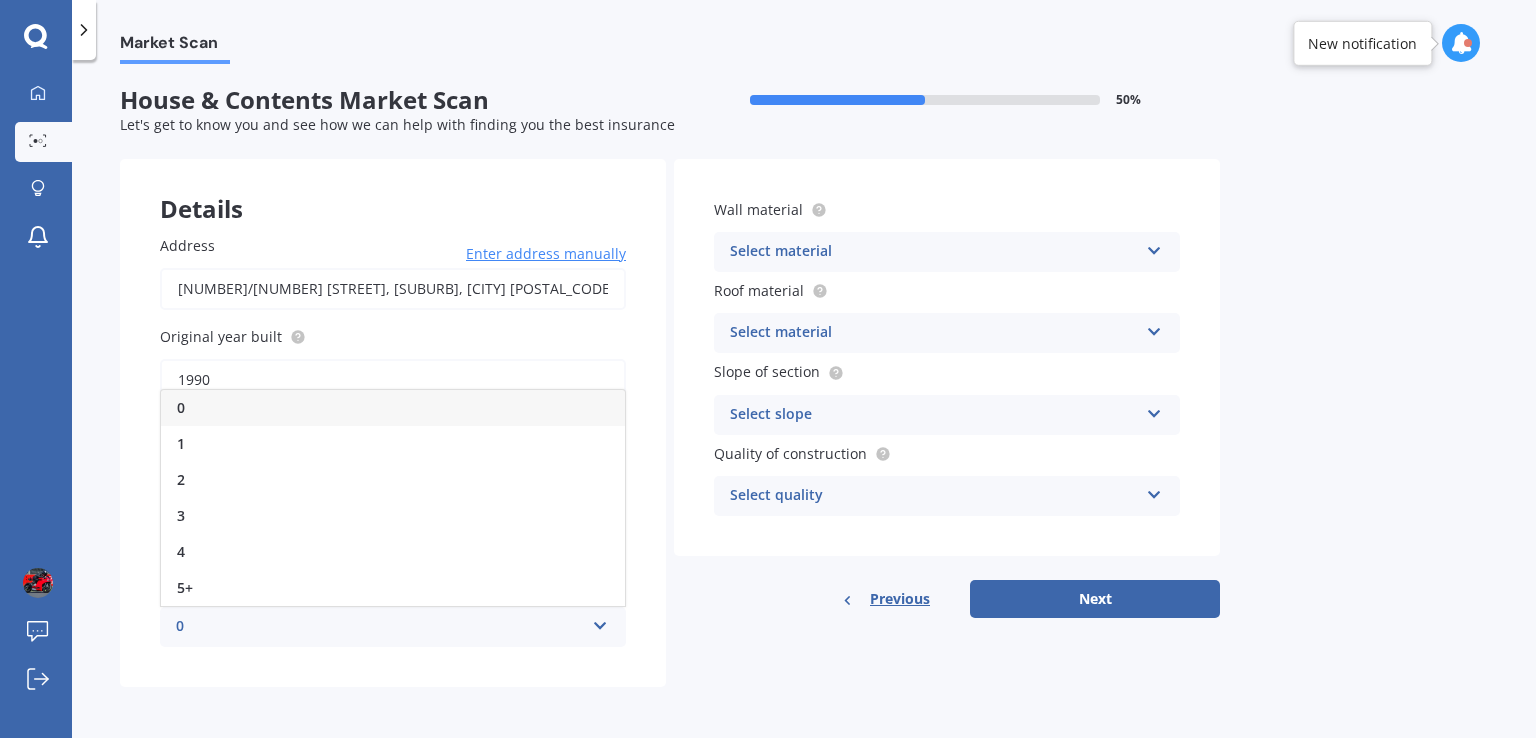 click on "0 0 1 2 3 4 5+" at bounding box center (393, 627) 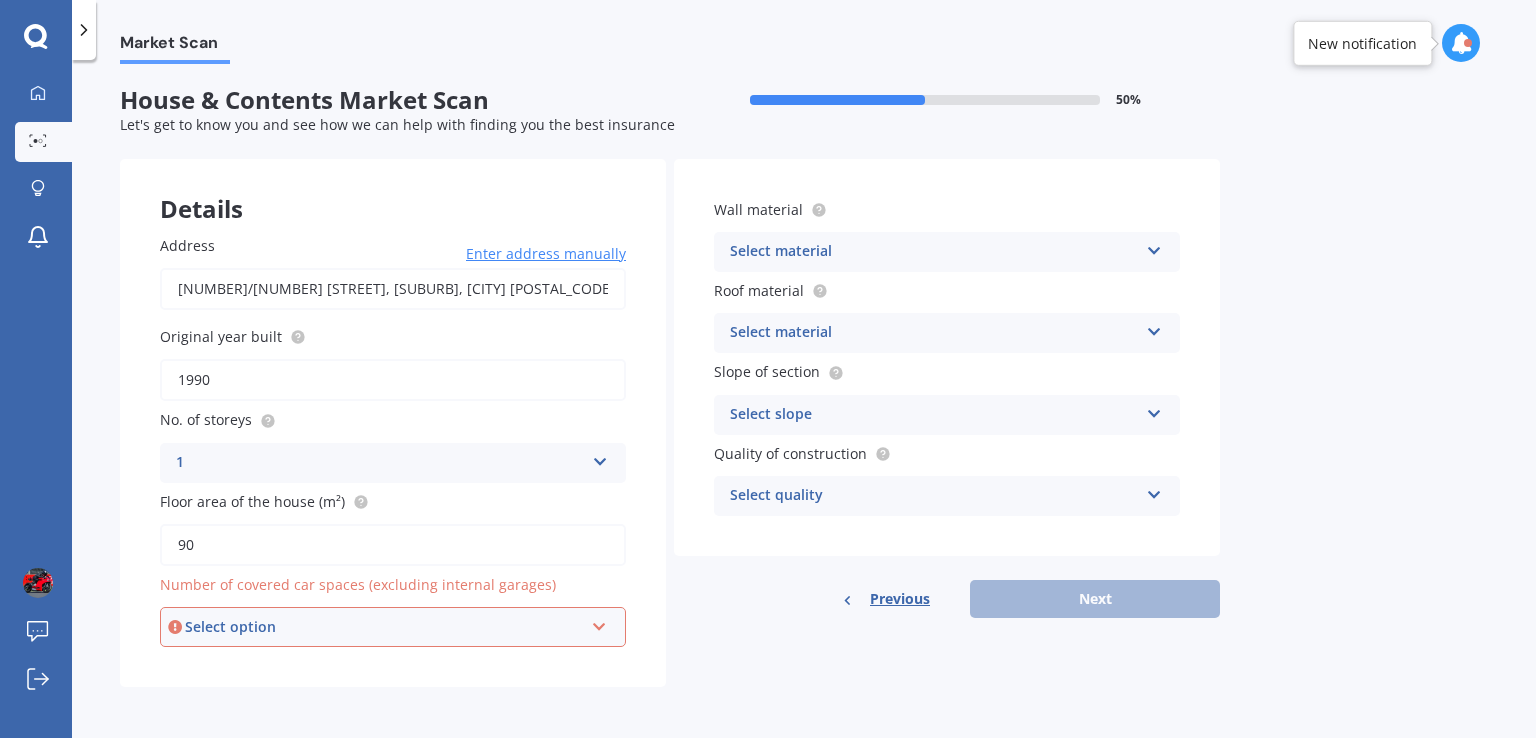 click on "Select option" at bounding box center [384, 627] 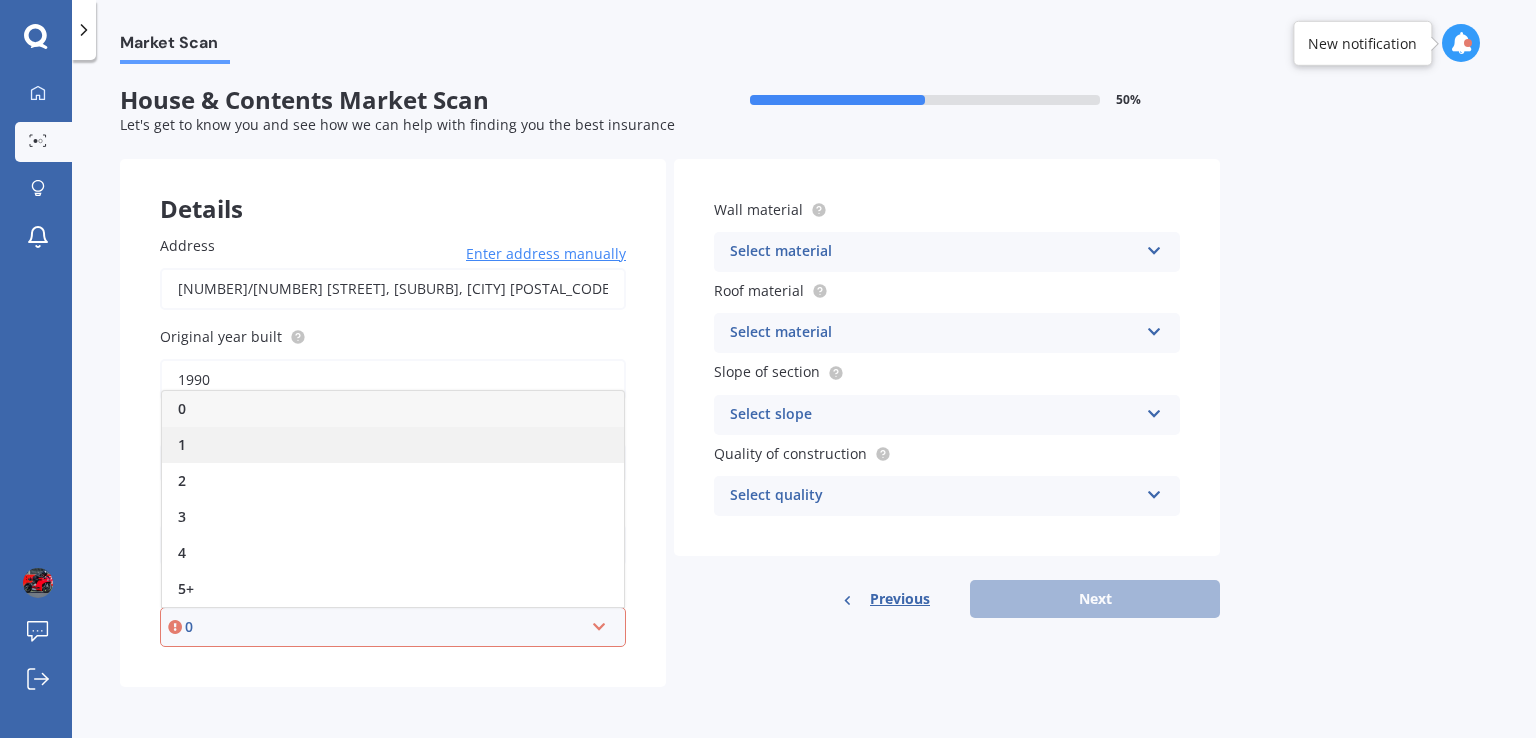 click on "1" at bounding box center (393, 445) 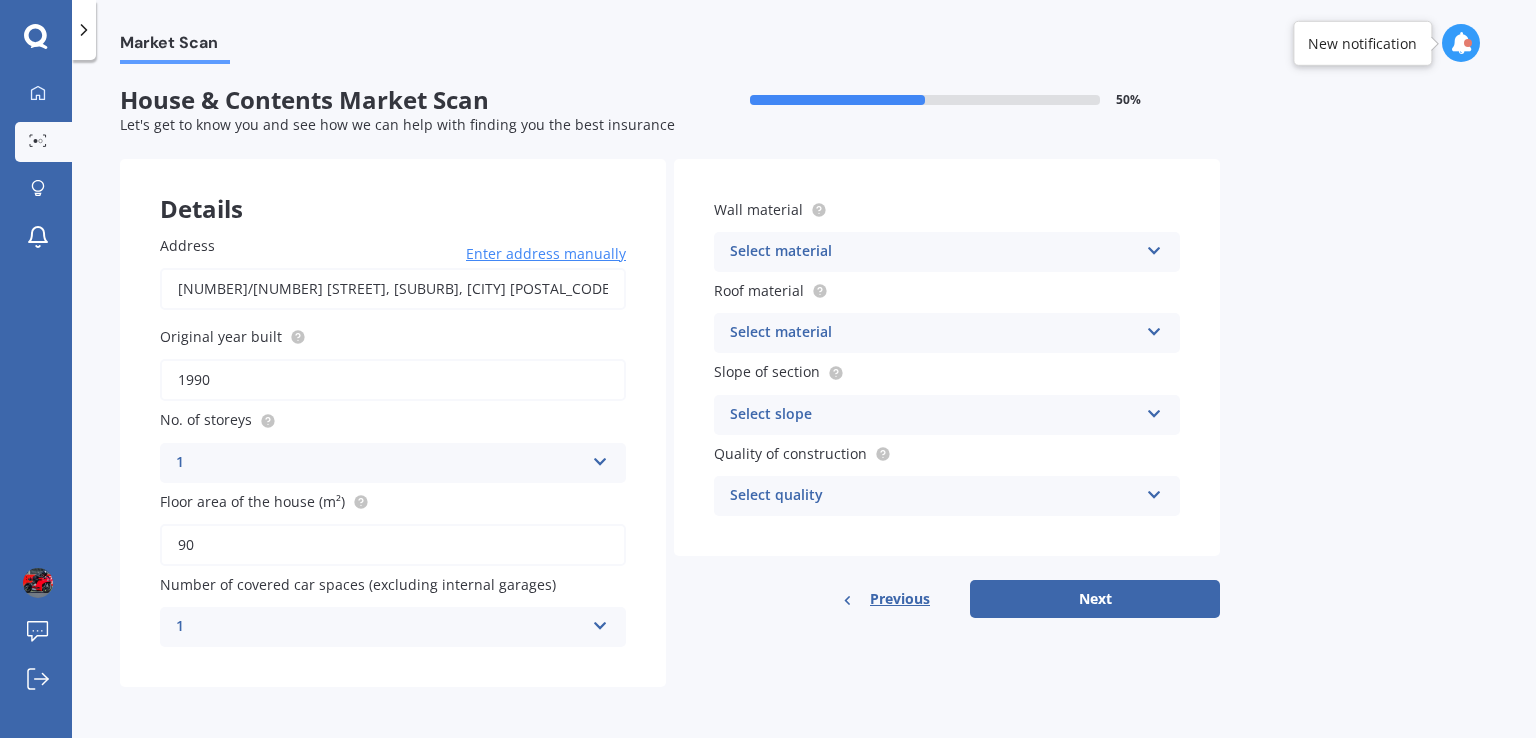click on "Select material" at bounding box center (934, 252) 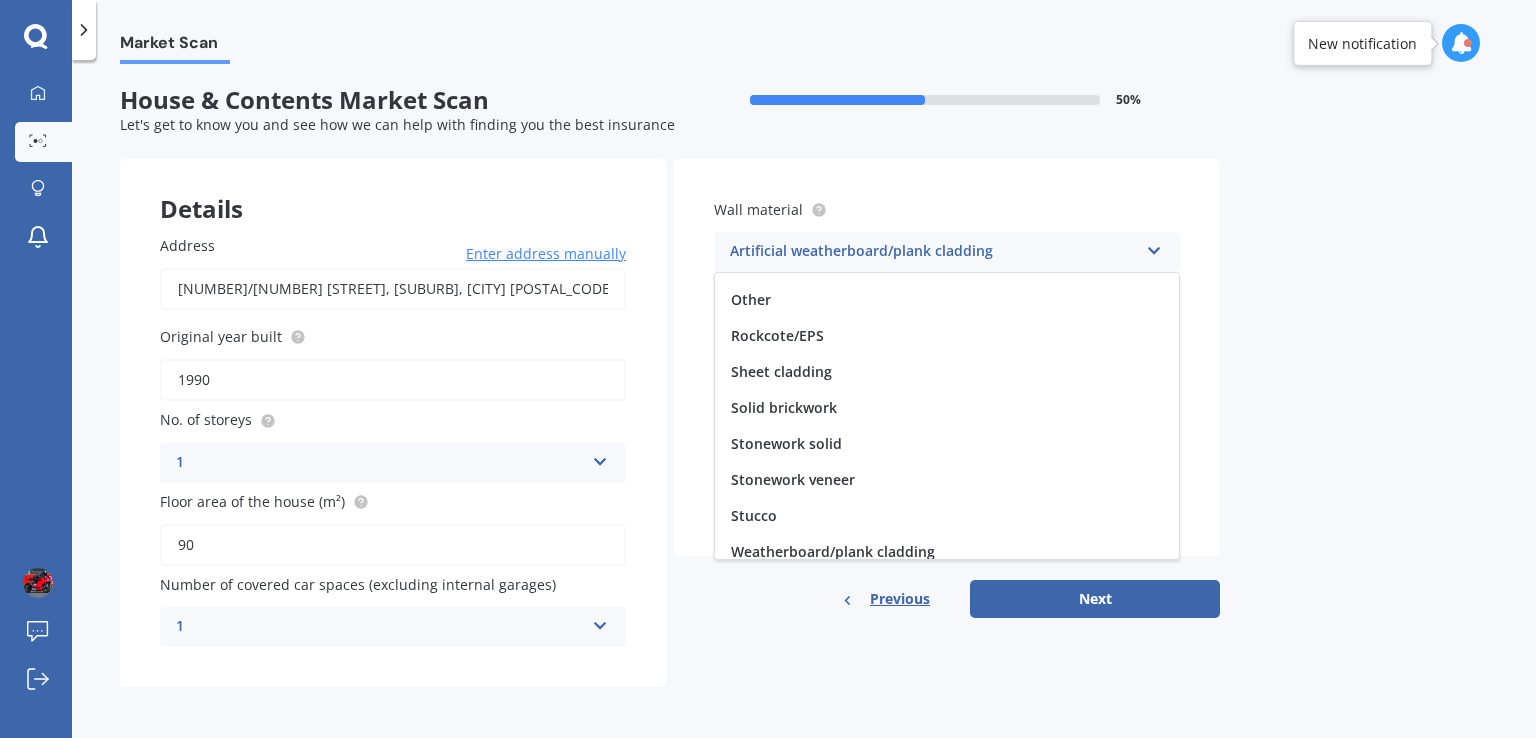 scroll, scrollTop: 181, scrollLeft: 0, axis: vertical 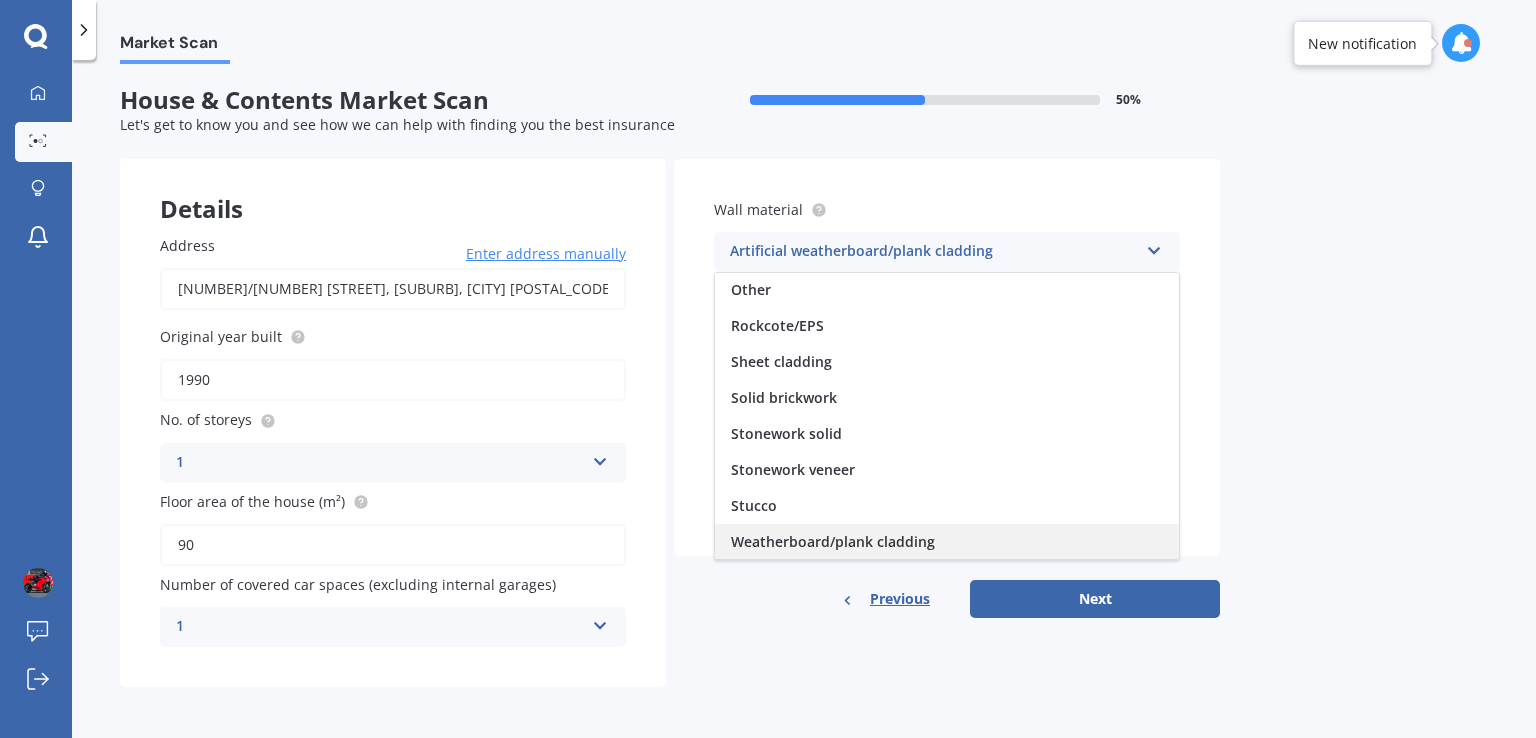 click on "Weatherboard/plank cladding" at bounding box center [833, 541] 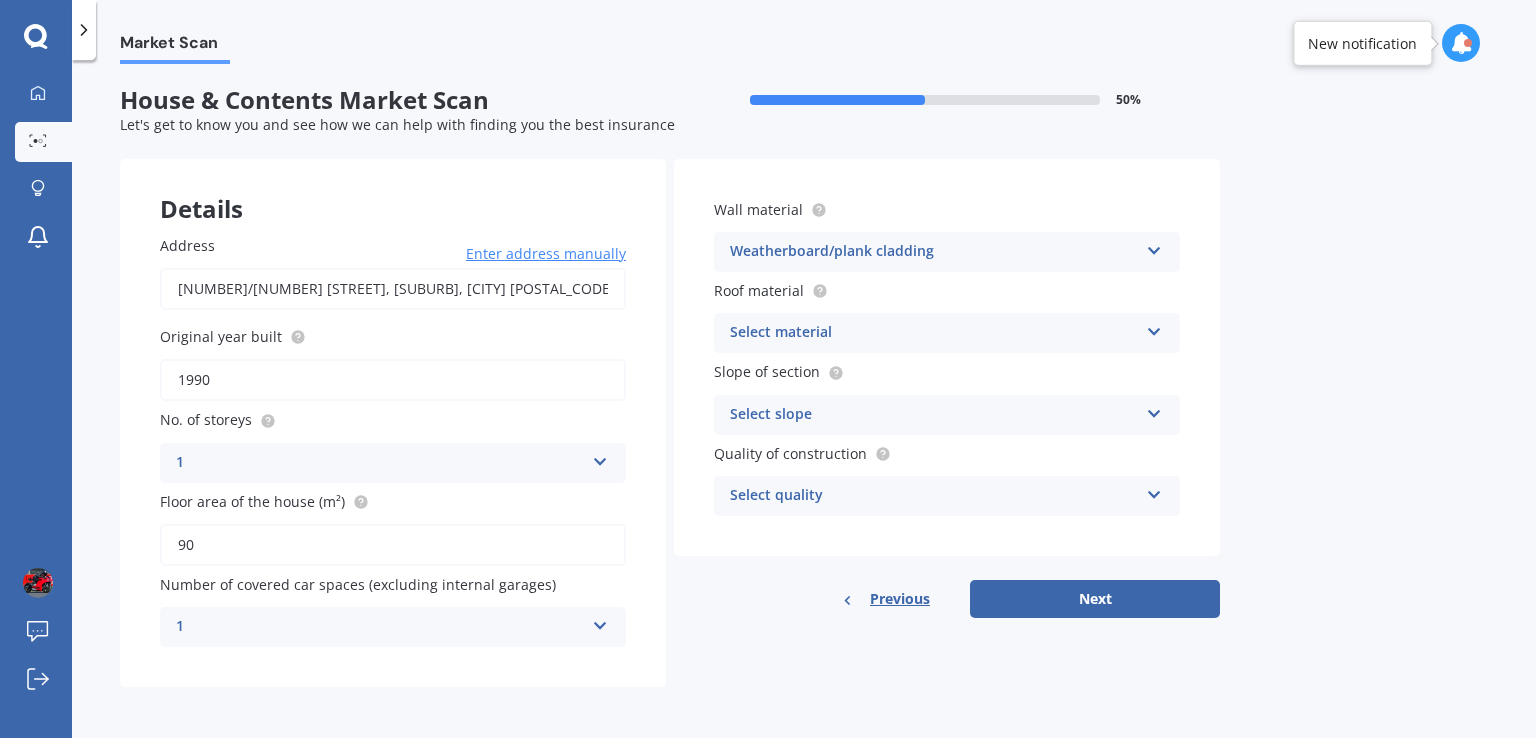 click on "Select material" at bounding box center [934, 333] 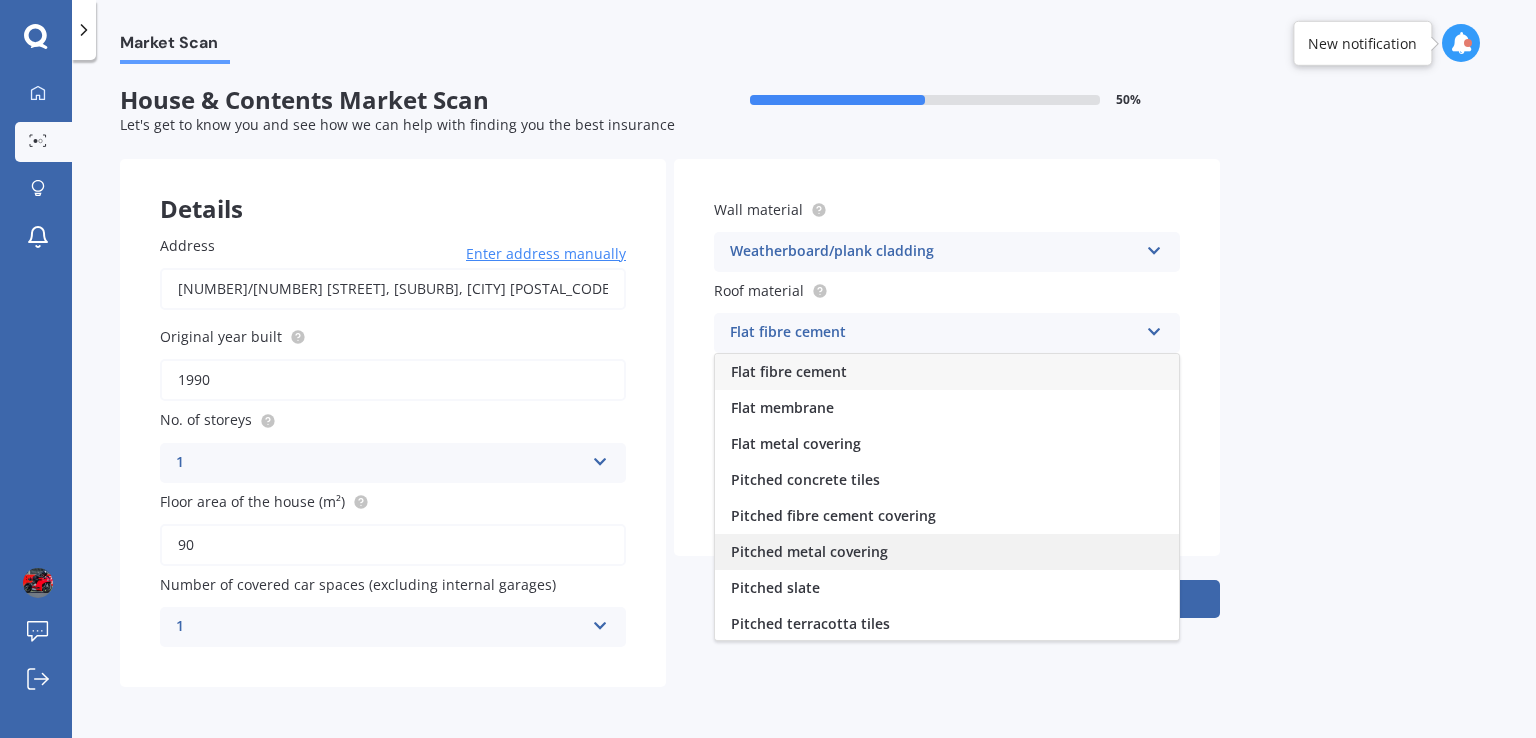 click on "Pitched metal covering" at bounding box center (809, 551) 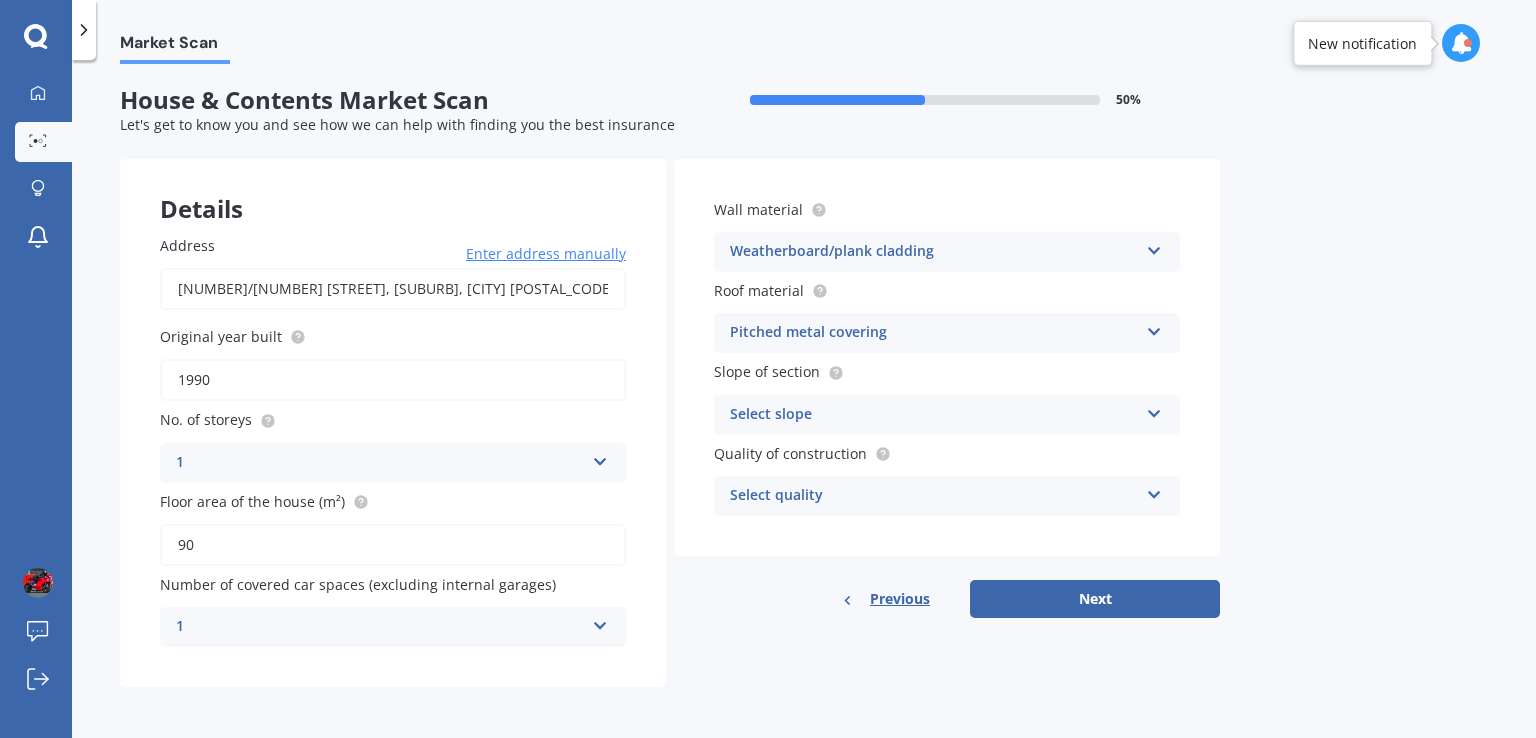 click on "Select slope" at bounding box center (934, 415) 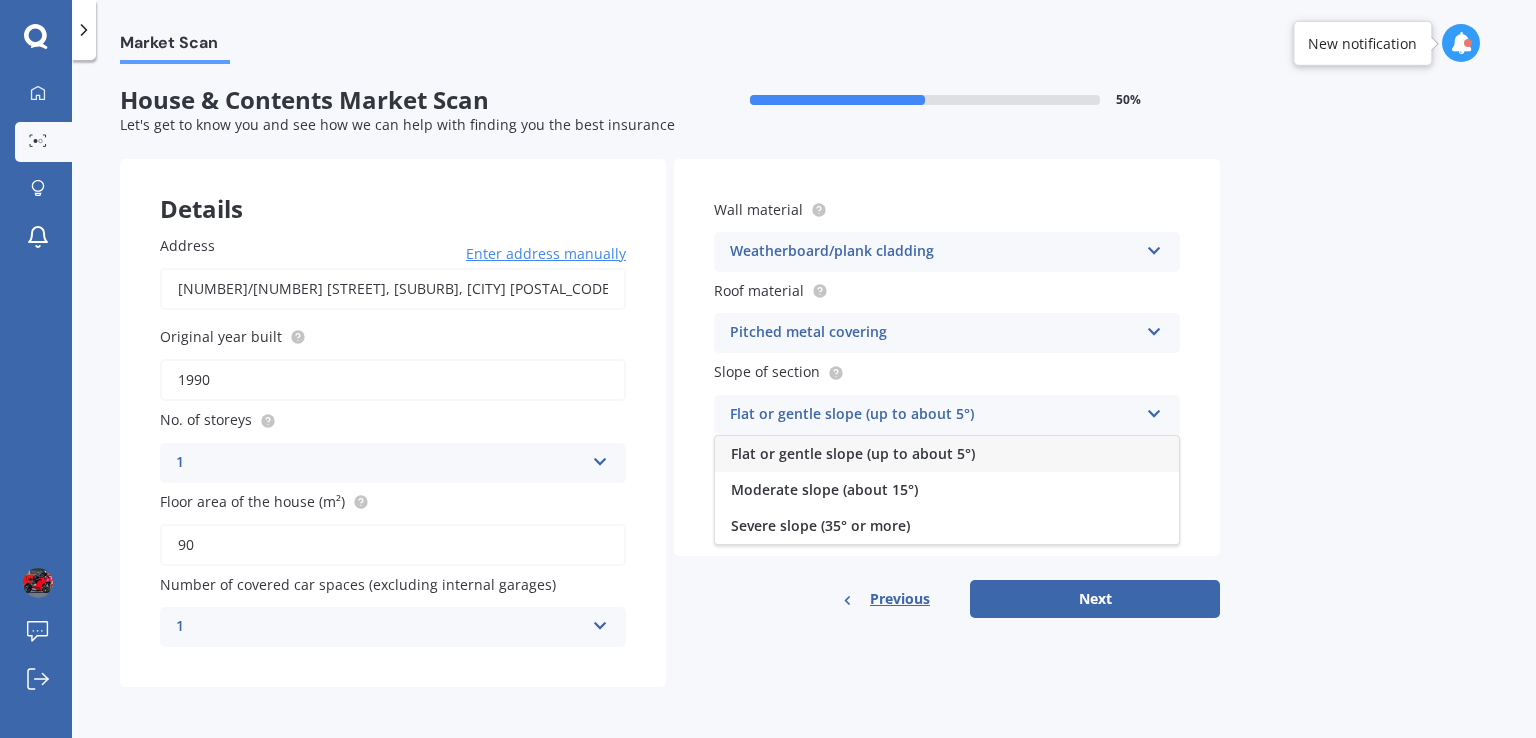 click on "Flat or gentle slope (up to about 5°)" at bounding box center (853, 453) 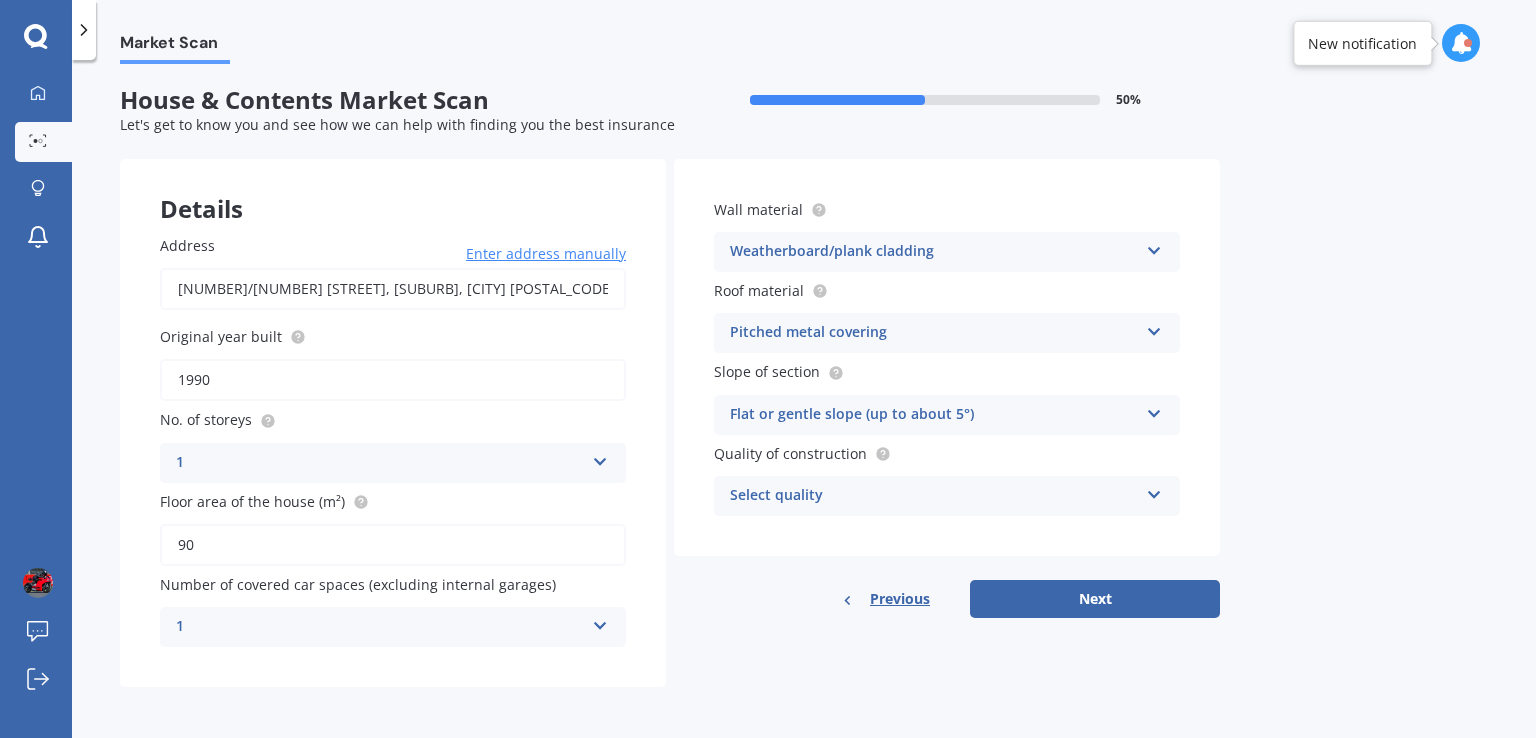 click on "Select quality" at bounding box center [934, 496] 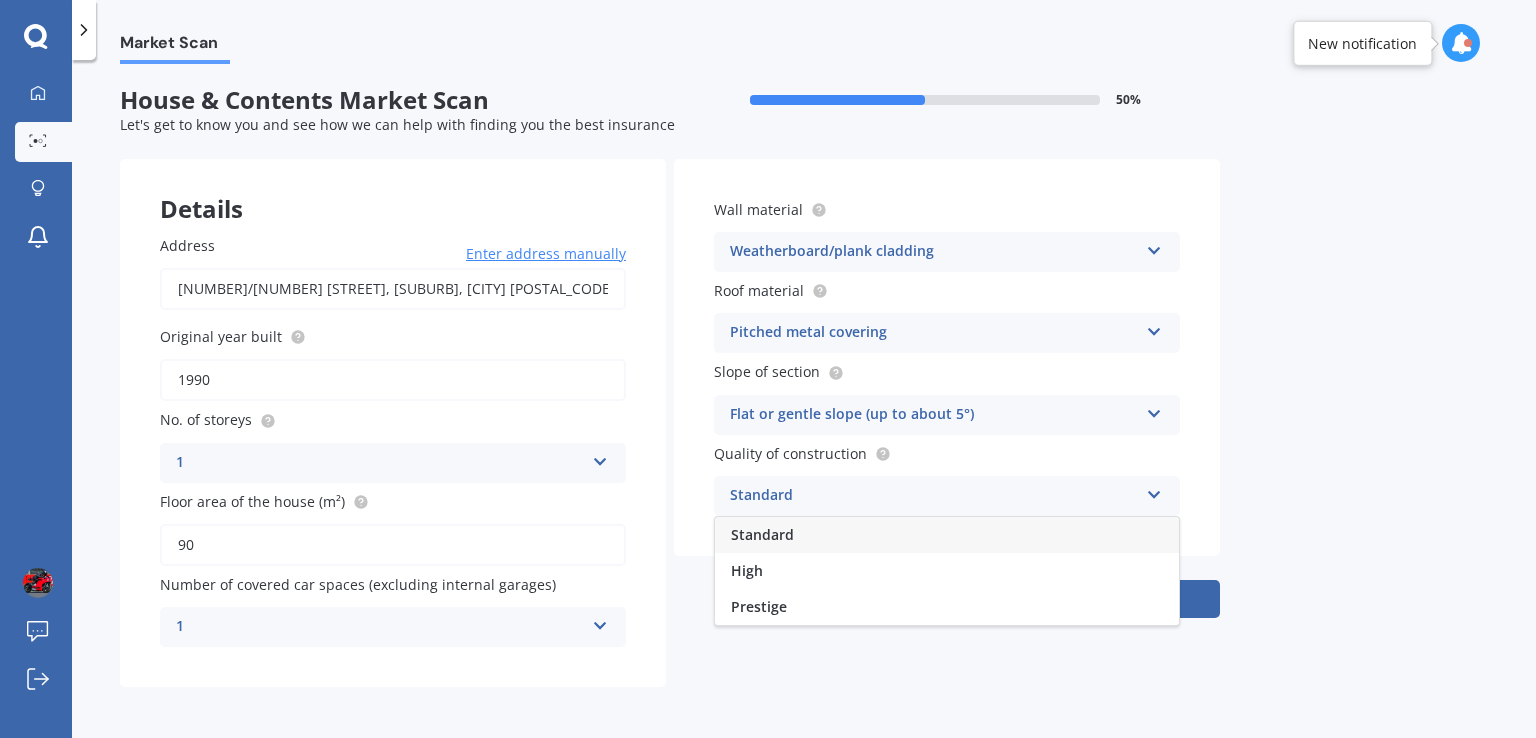 click on "Standard" at bounding box center (947, 535) 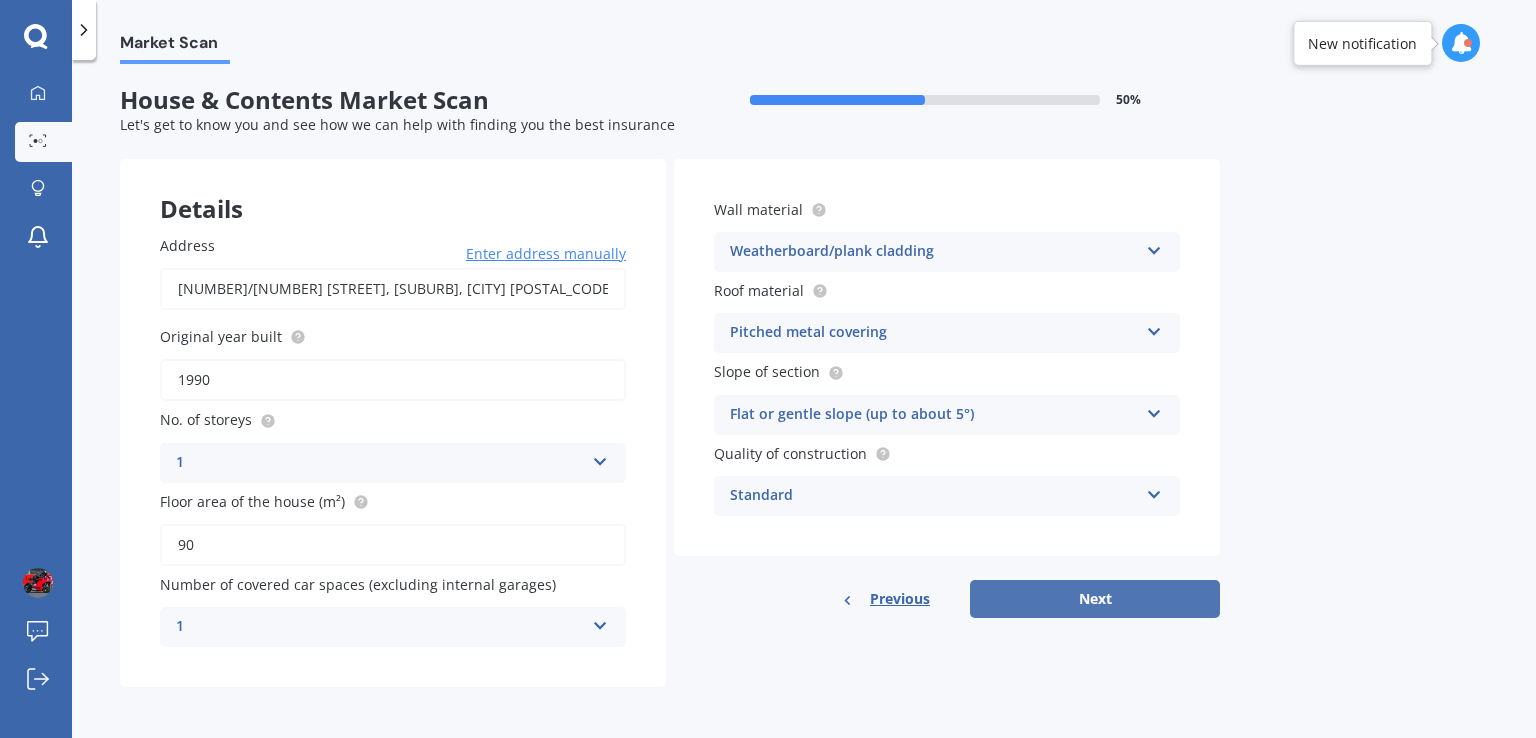click on "Next" at bounding box center [1095, 599] 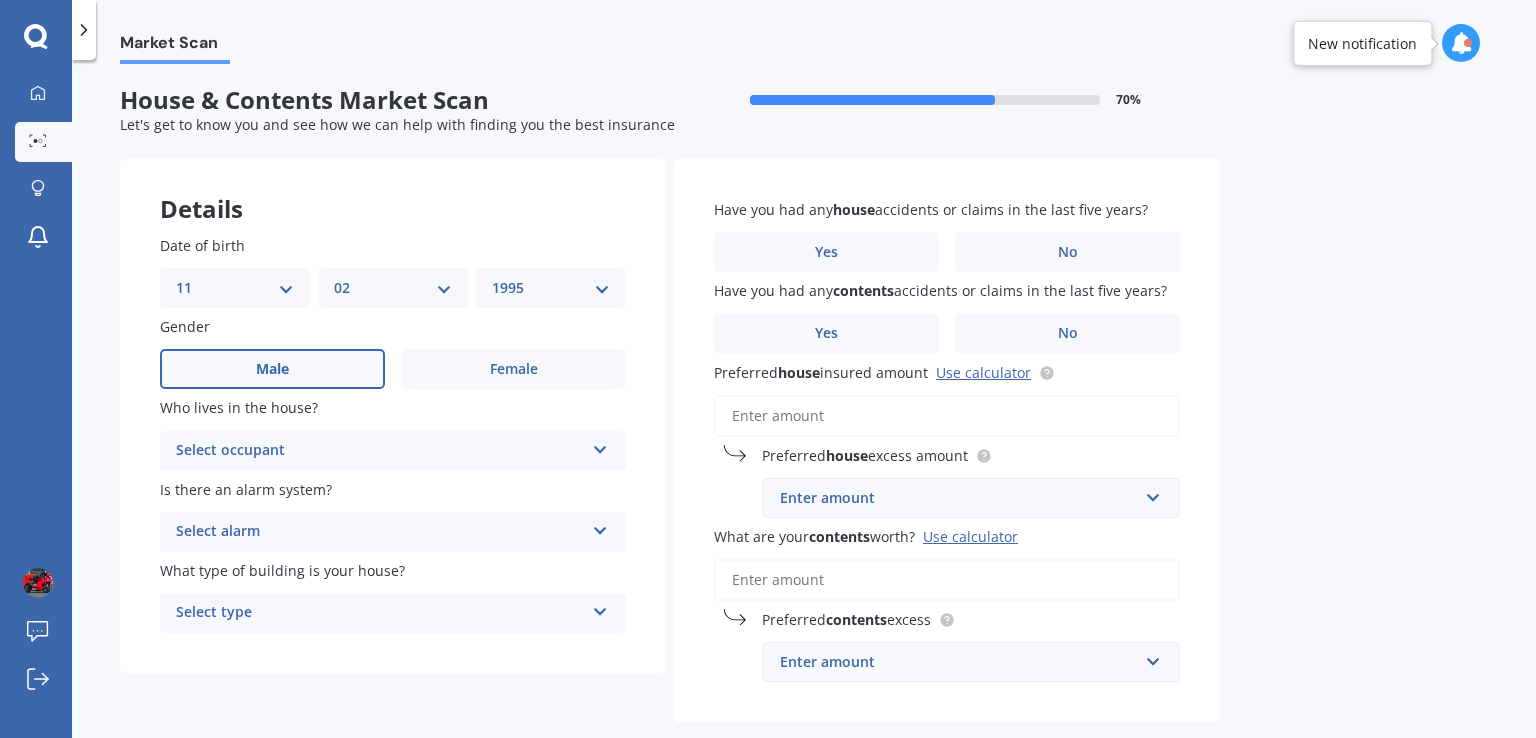scroll, scrollTop: 0, scrollLeft: 0, axis: both 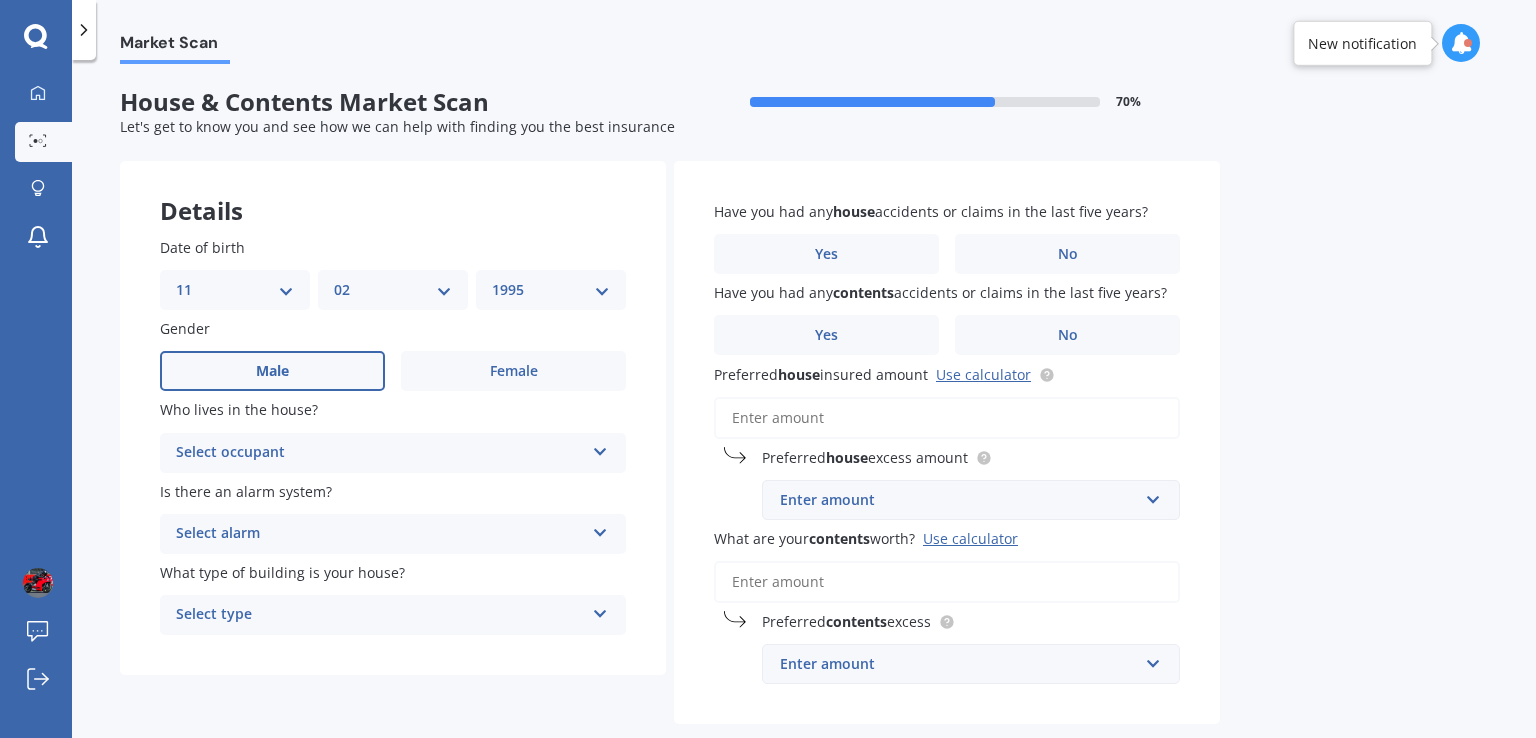 click on "Select occupant" at bounding box center [380, 453] 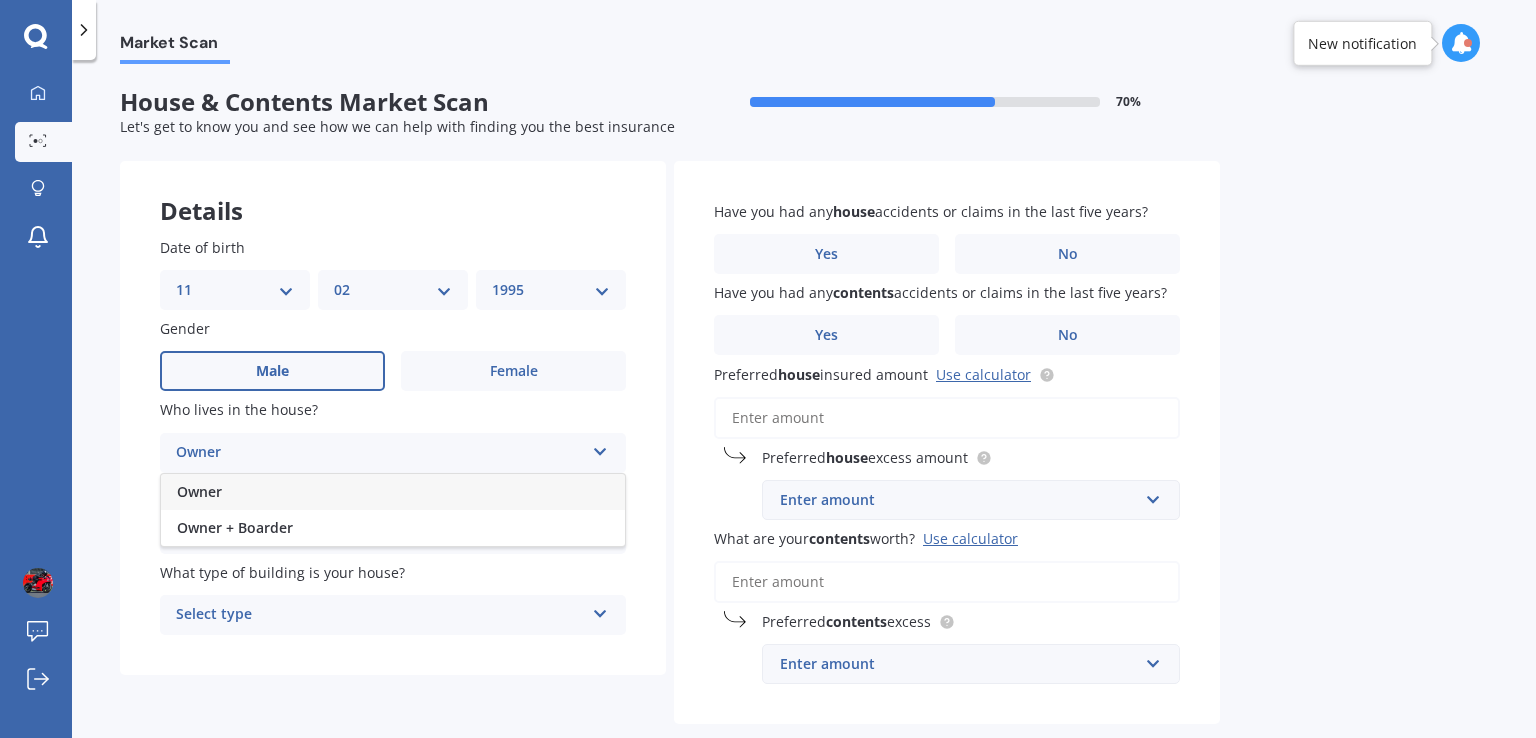 click on "Owner" at bounding box center [393, 492] 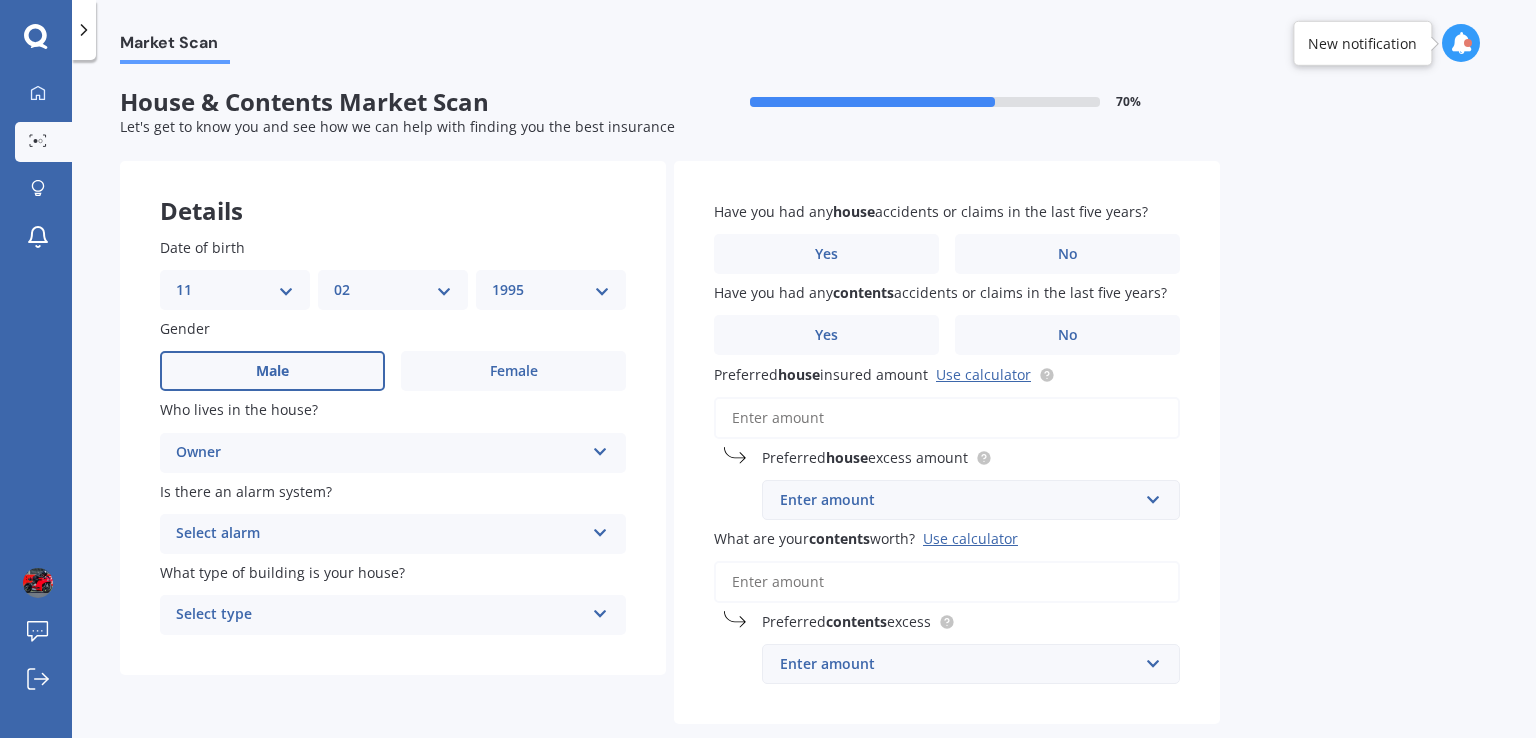 click on "Select alarm" at bounding box center [380, 534] 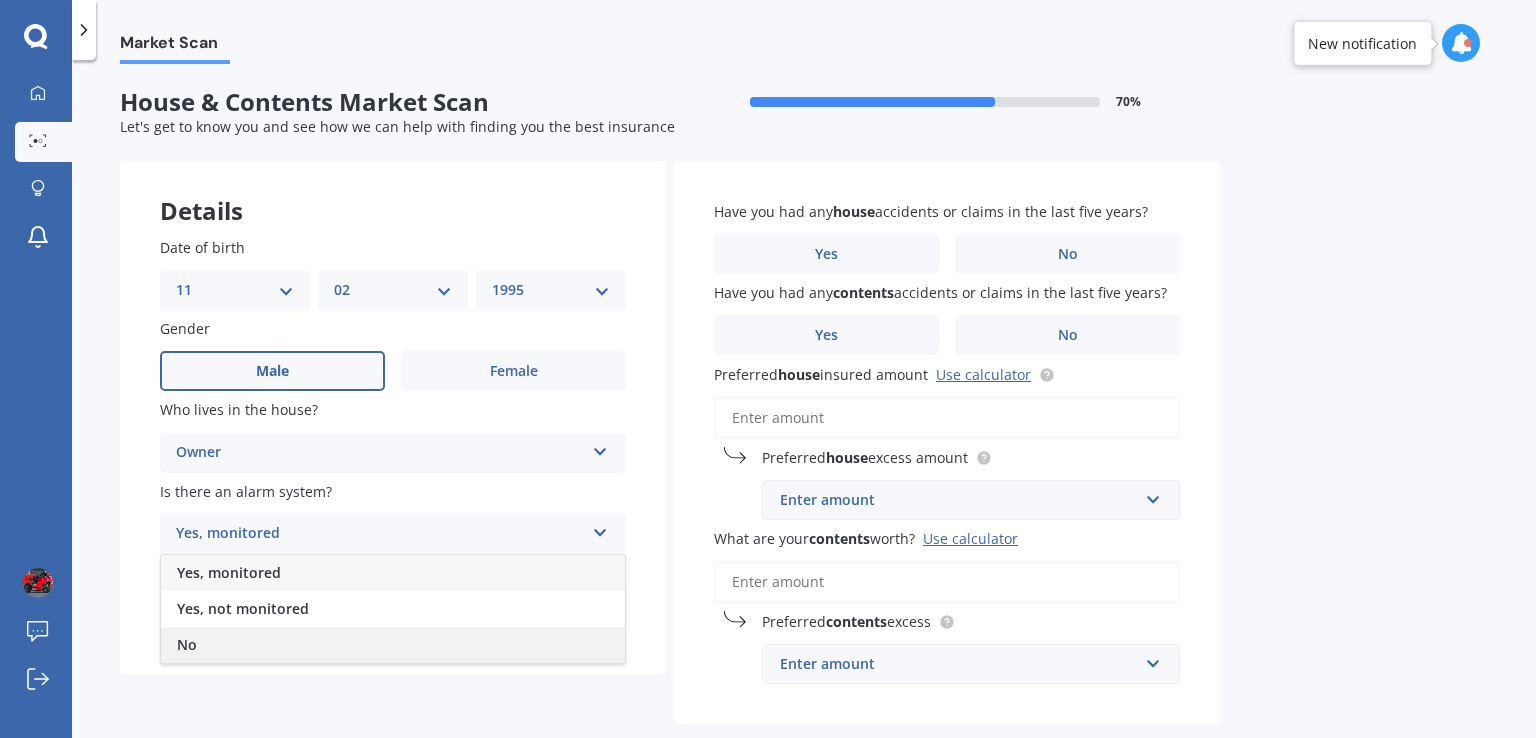 click on "No" at bounding box center (393, 645) 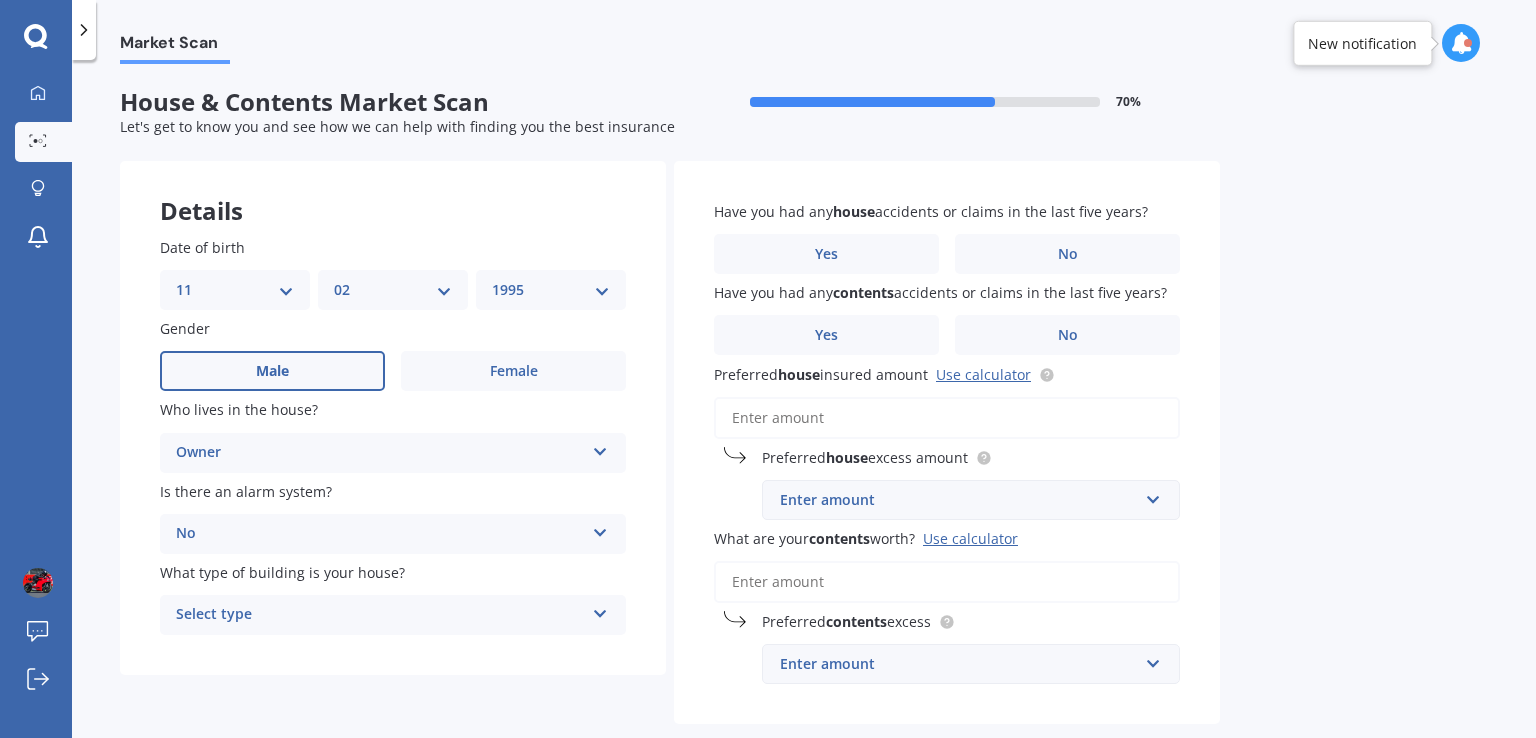 click on "Select type" at bounding box center (380, 615) 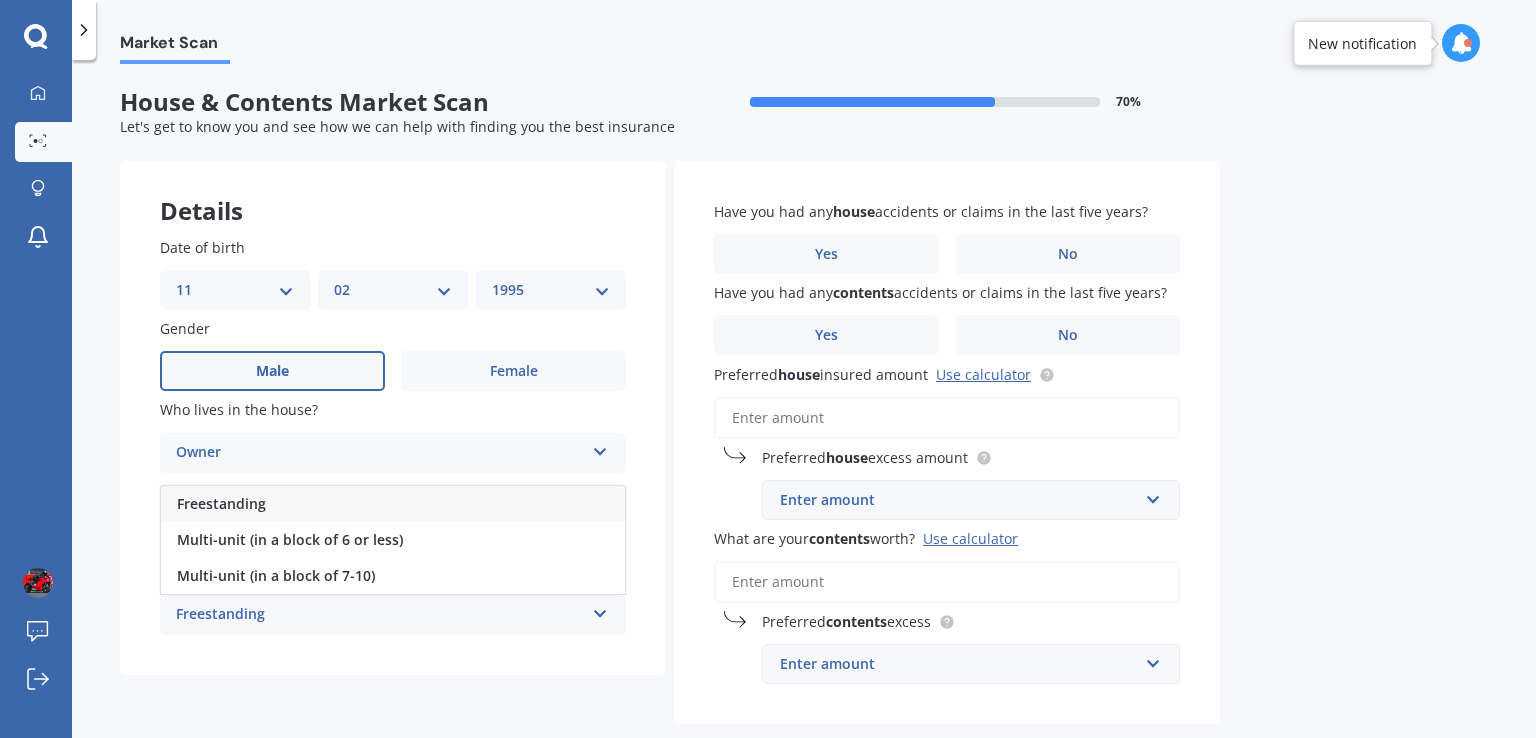 click on "Freestanding" at bounding box center [221, 503] 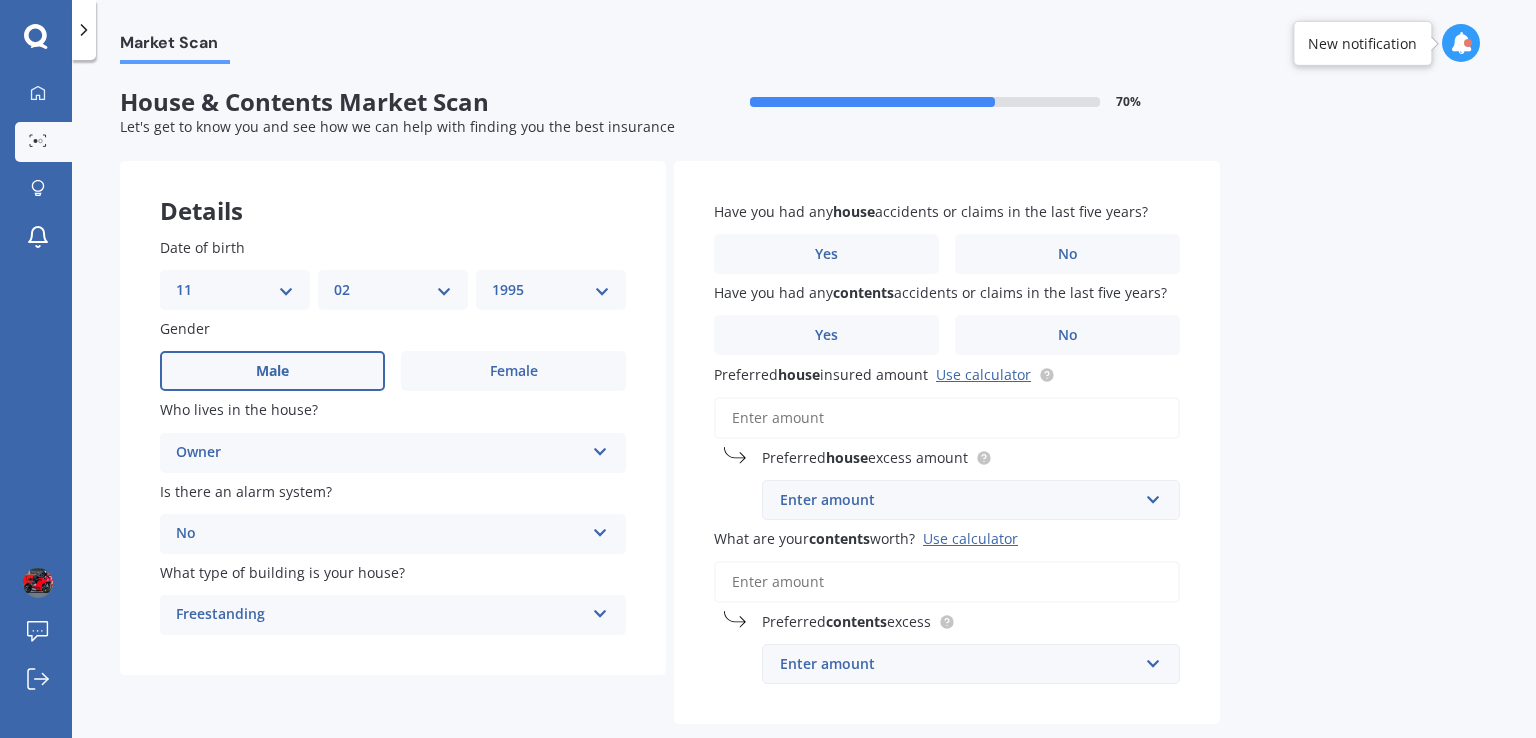 scroll, scrollTop: 100, scrollLeft: 0, axis: vertical 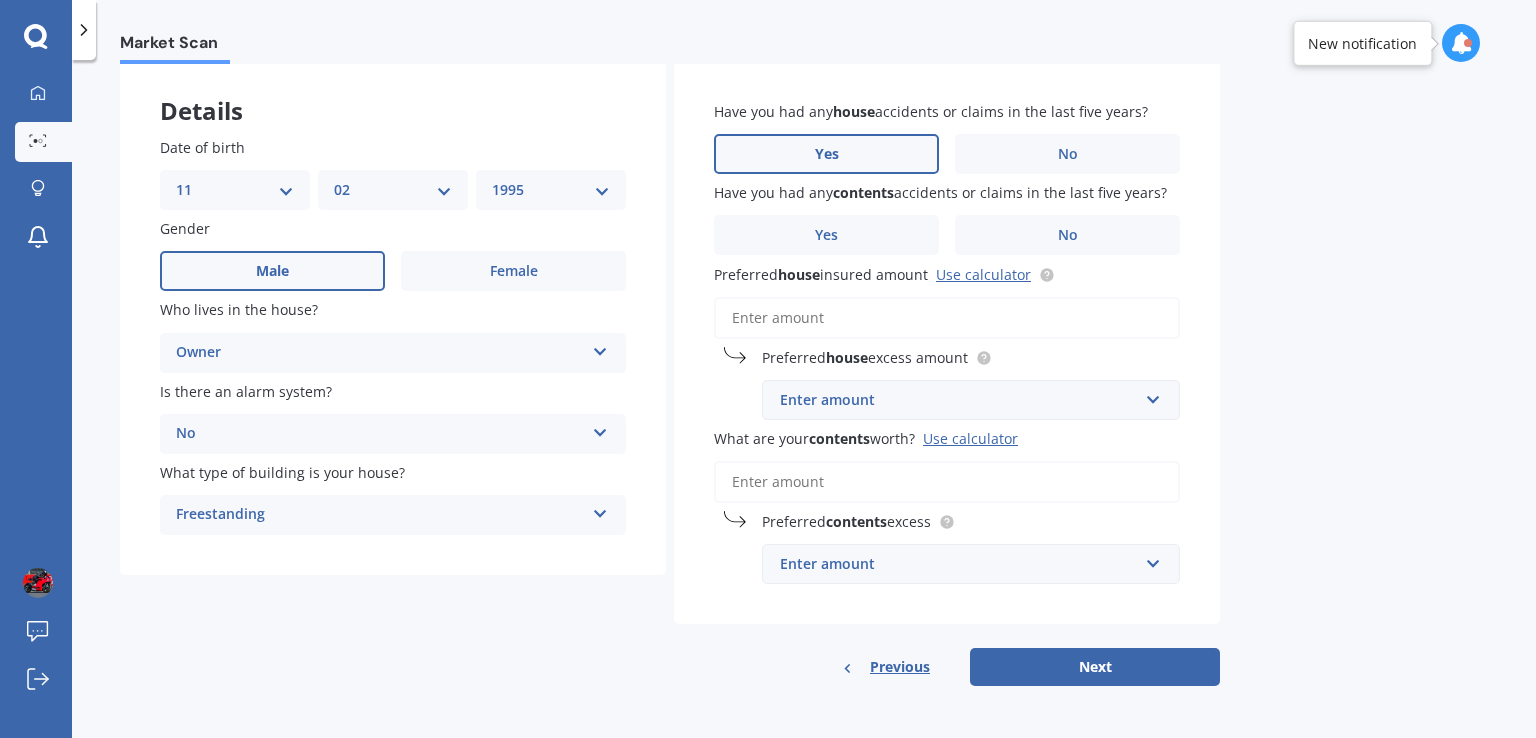 click on "Yes" at bounding box center (826, 154) 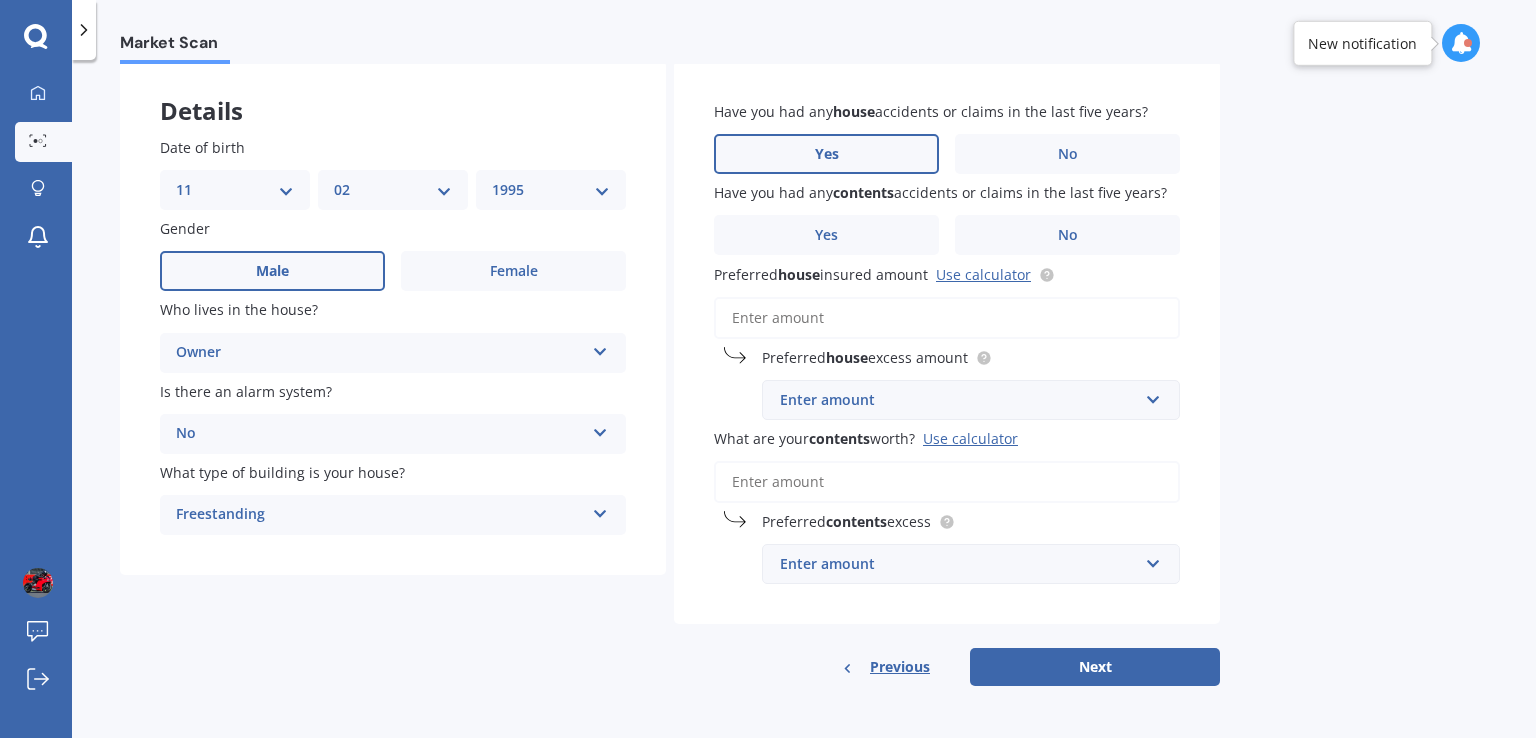 click on "Yes" at bounding box center [0, 0] 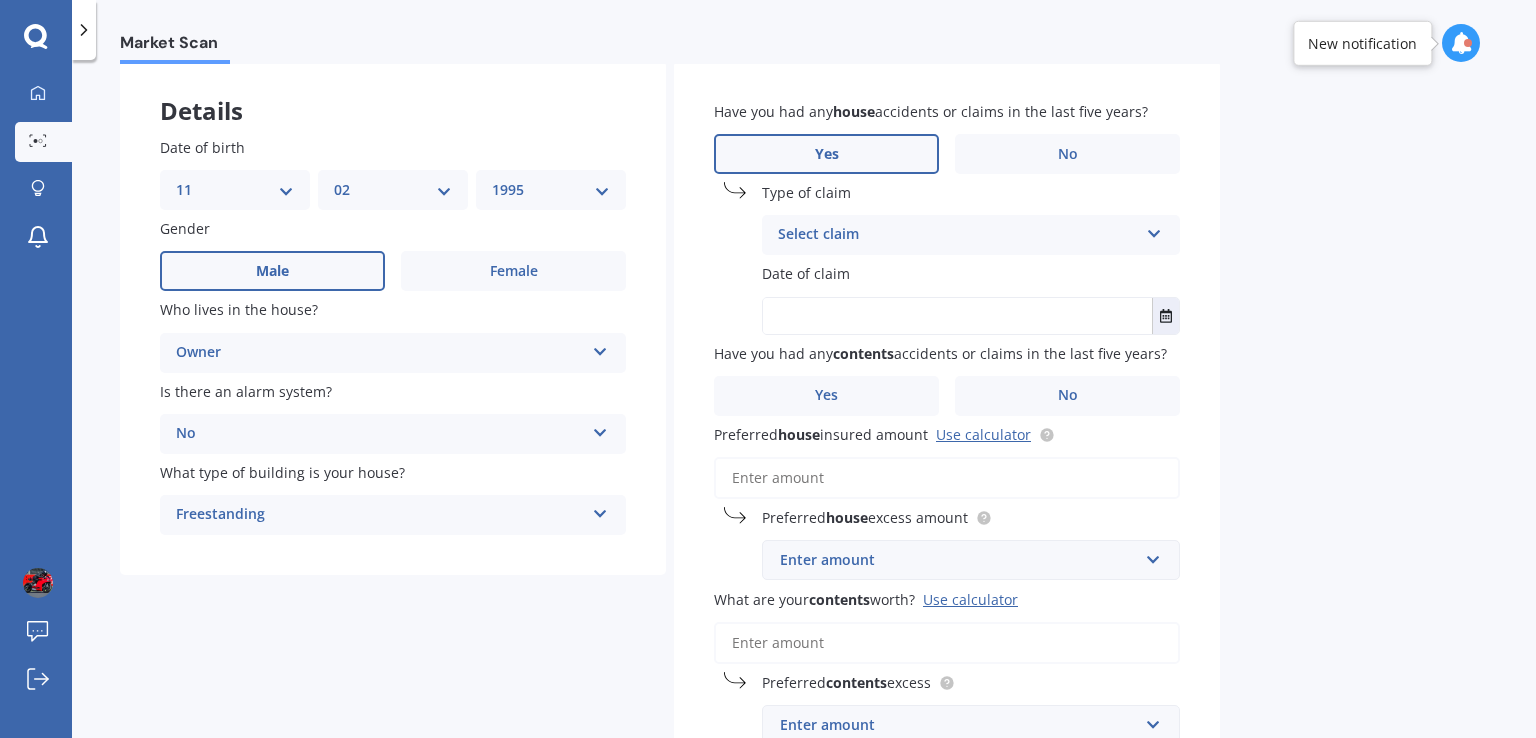 click on "Select claim" at bounding box center [958, 235] 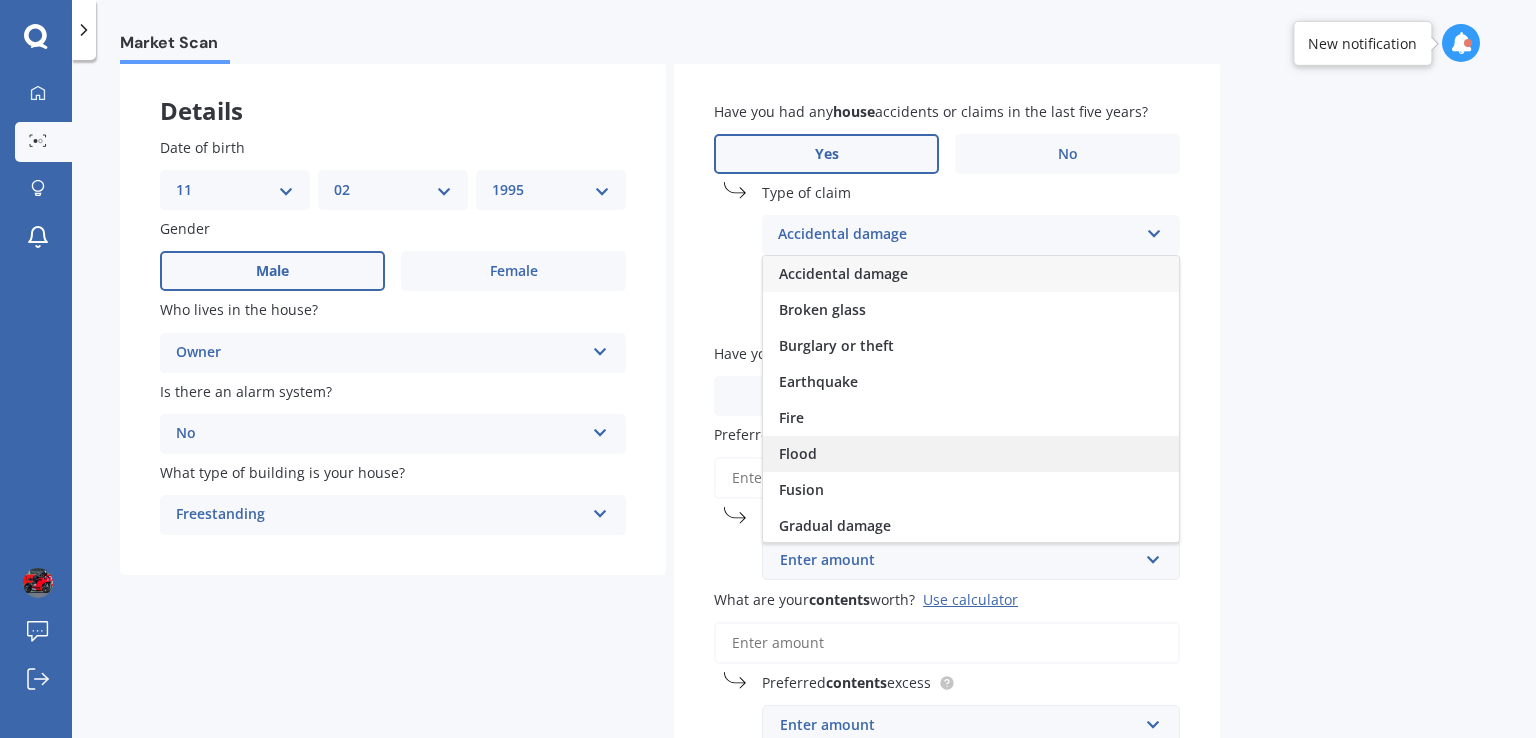 click on "Flood" at bounding box center [798, 453] 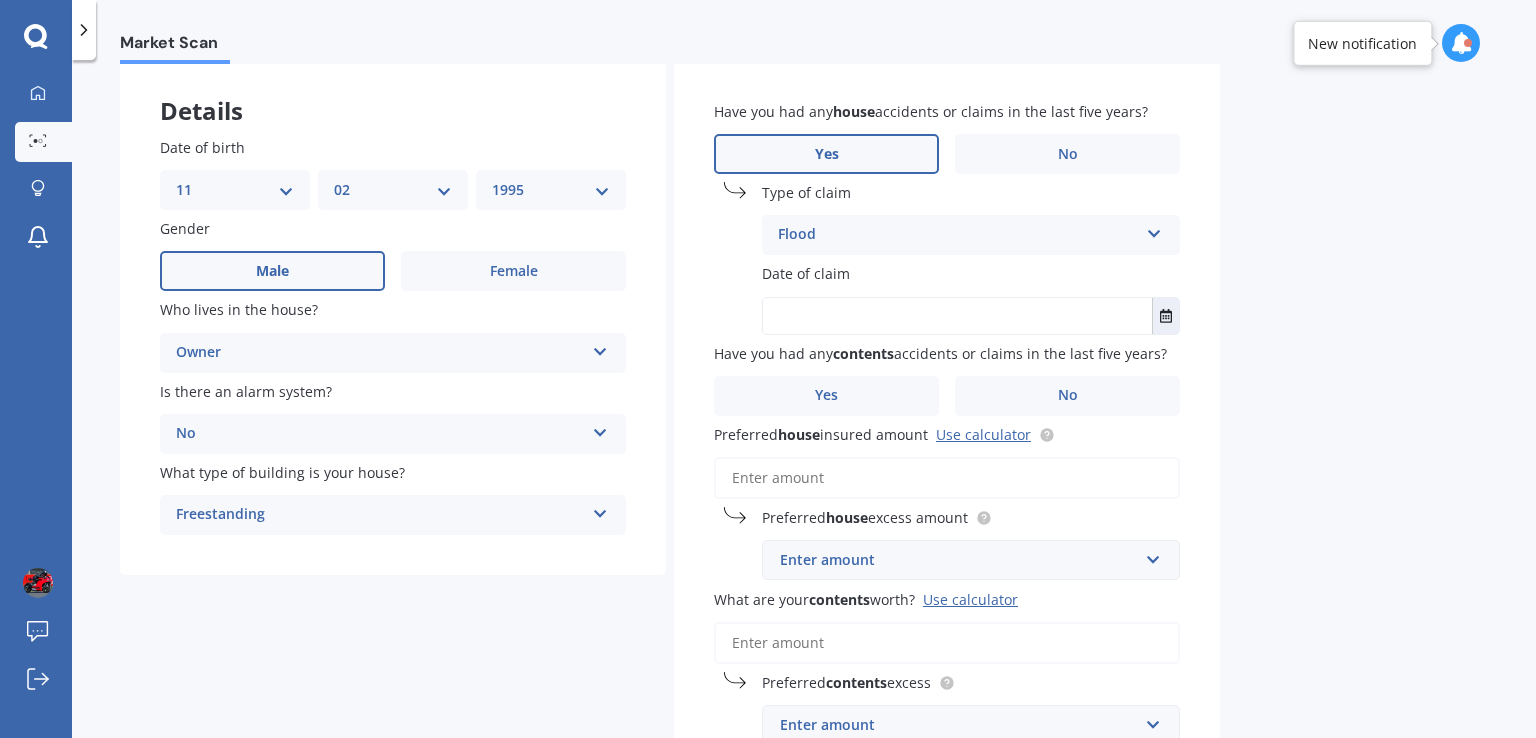 click at bounding box center [957, 316] 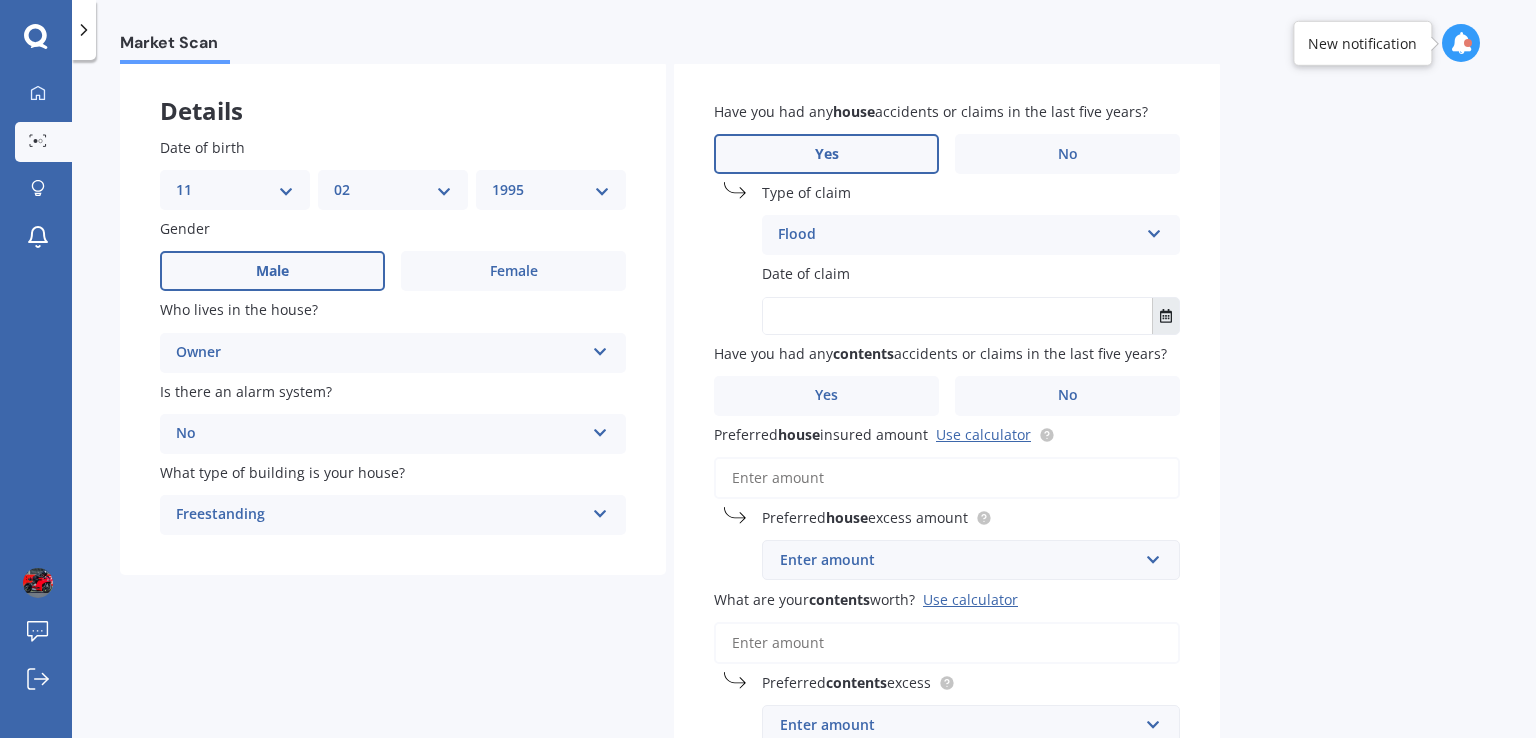 click 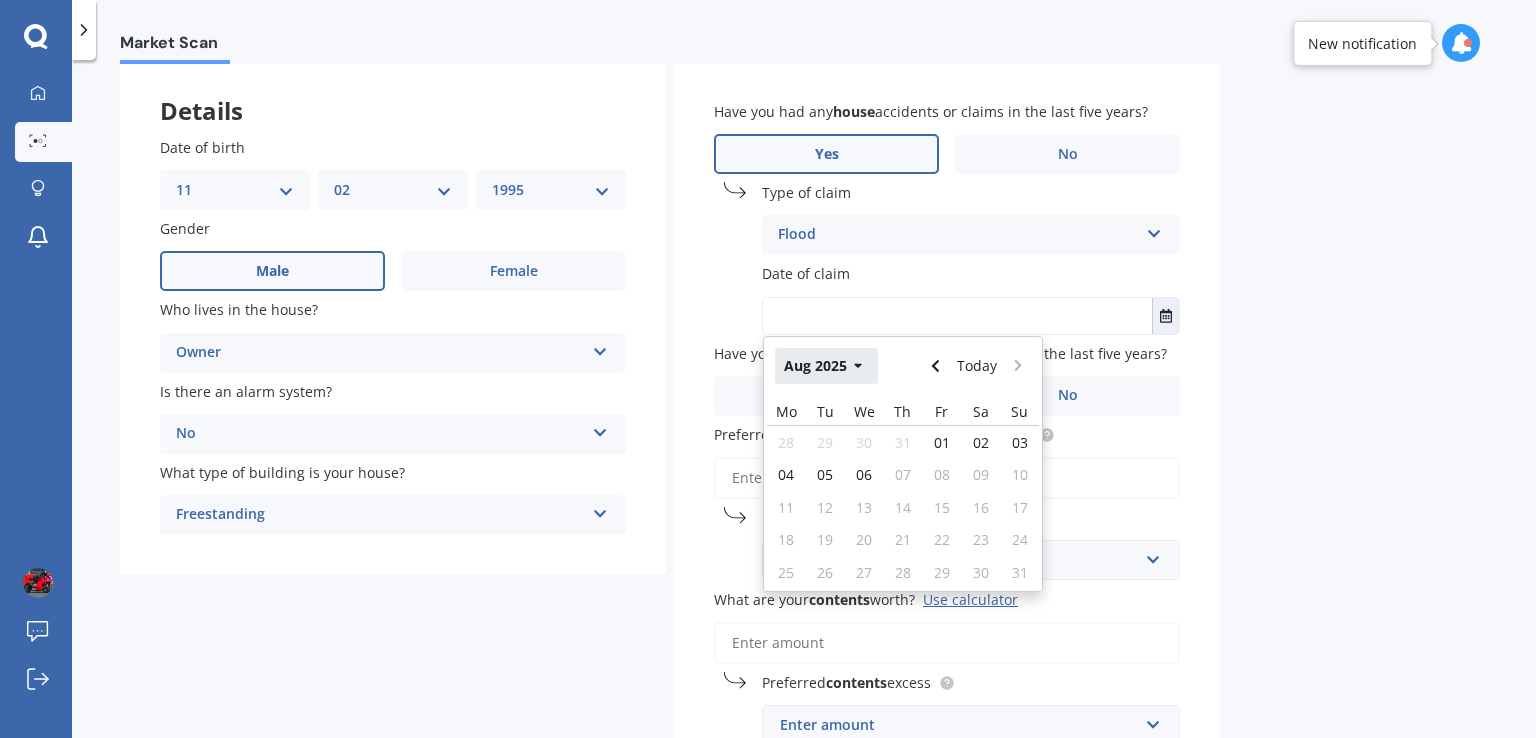 click 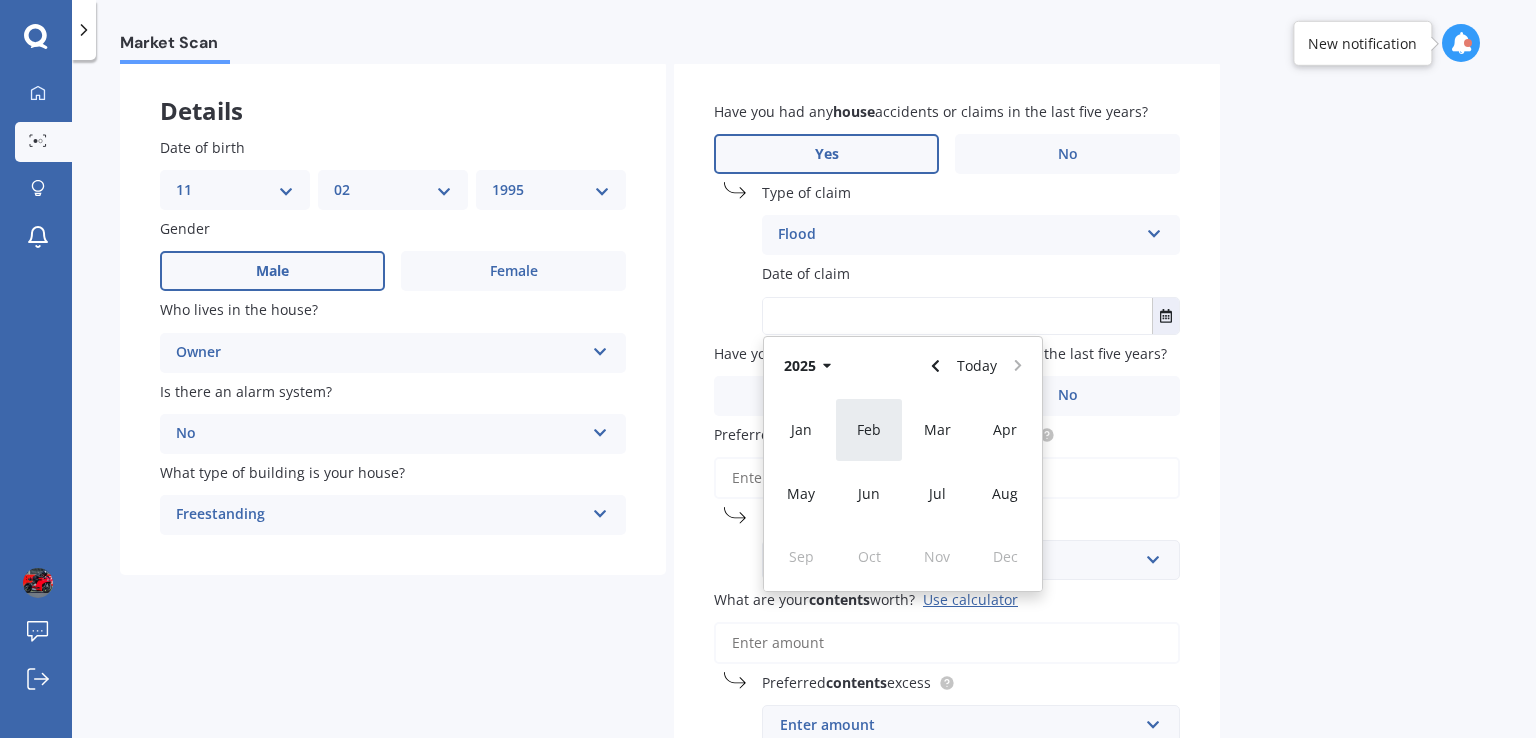 click on "Feb" at bounding box center [869, 429] 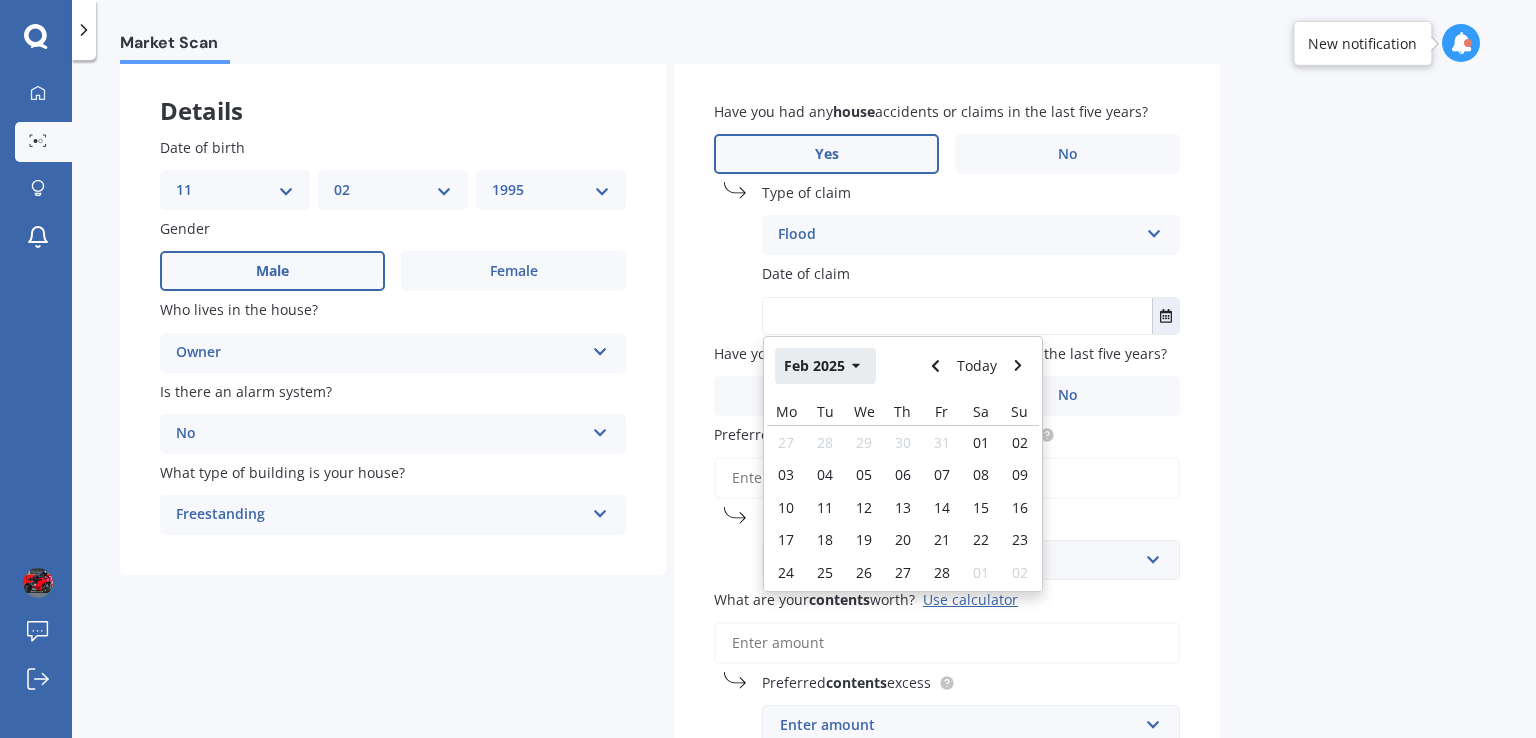 click 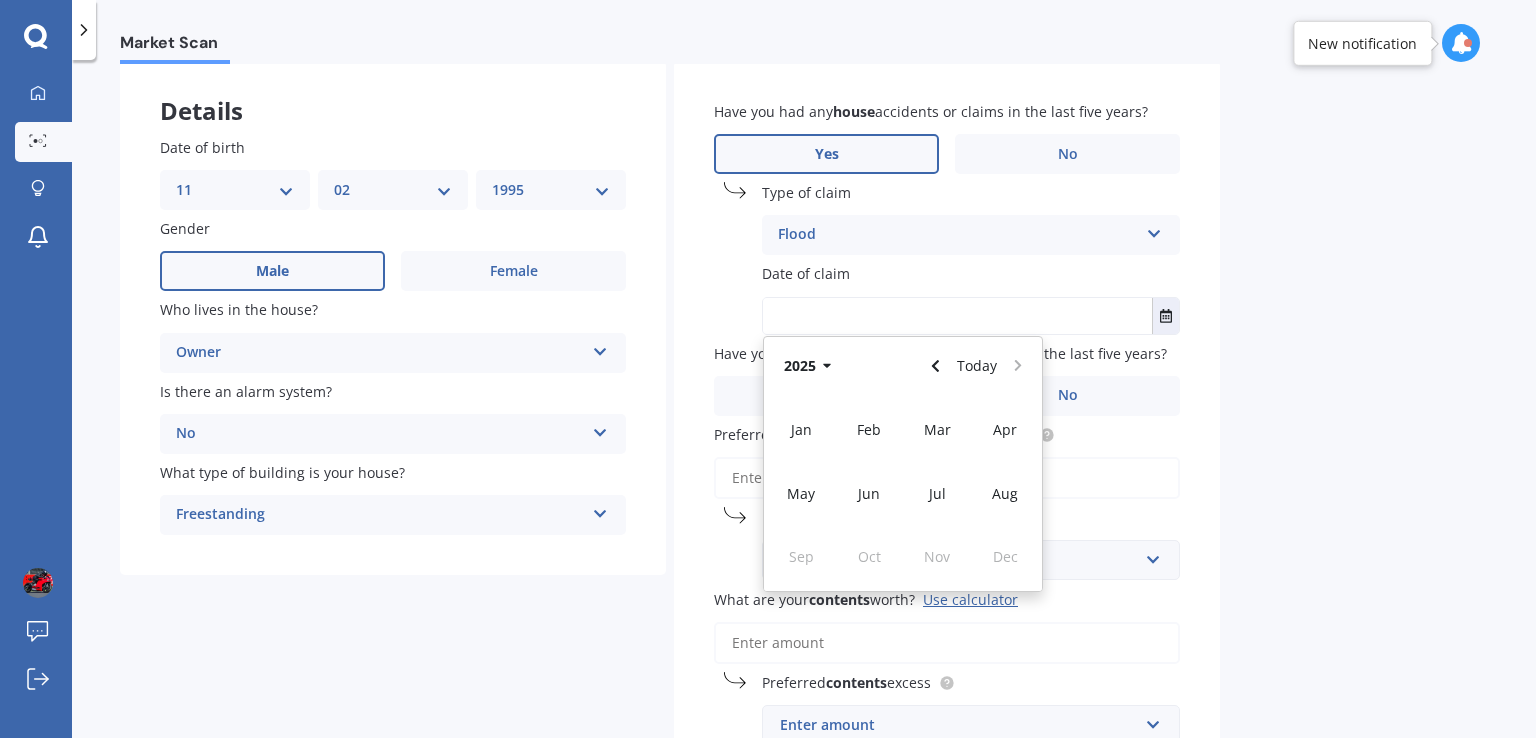 click at bounding box center (957, 316) 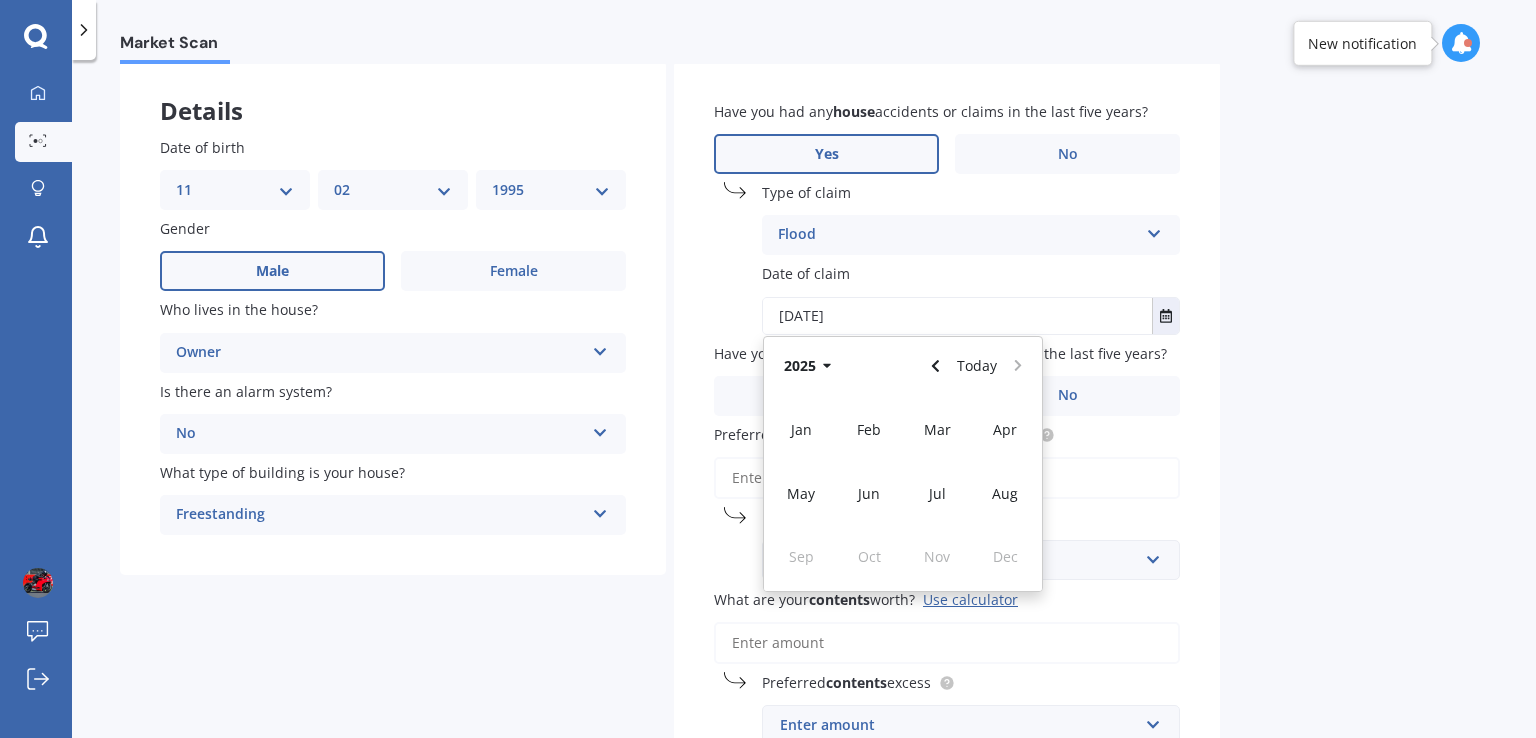 type on "[DATE]" 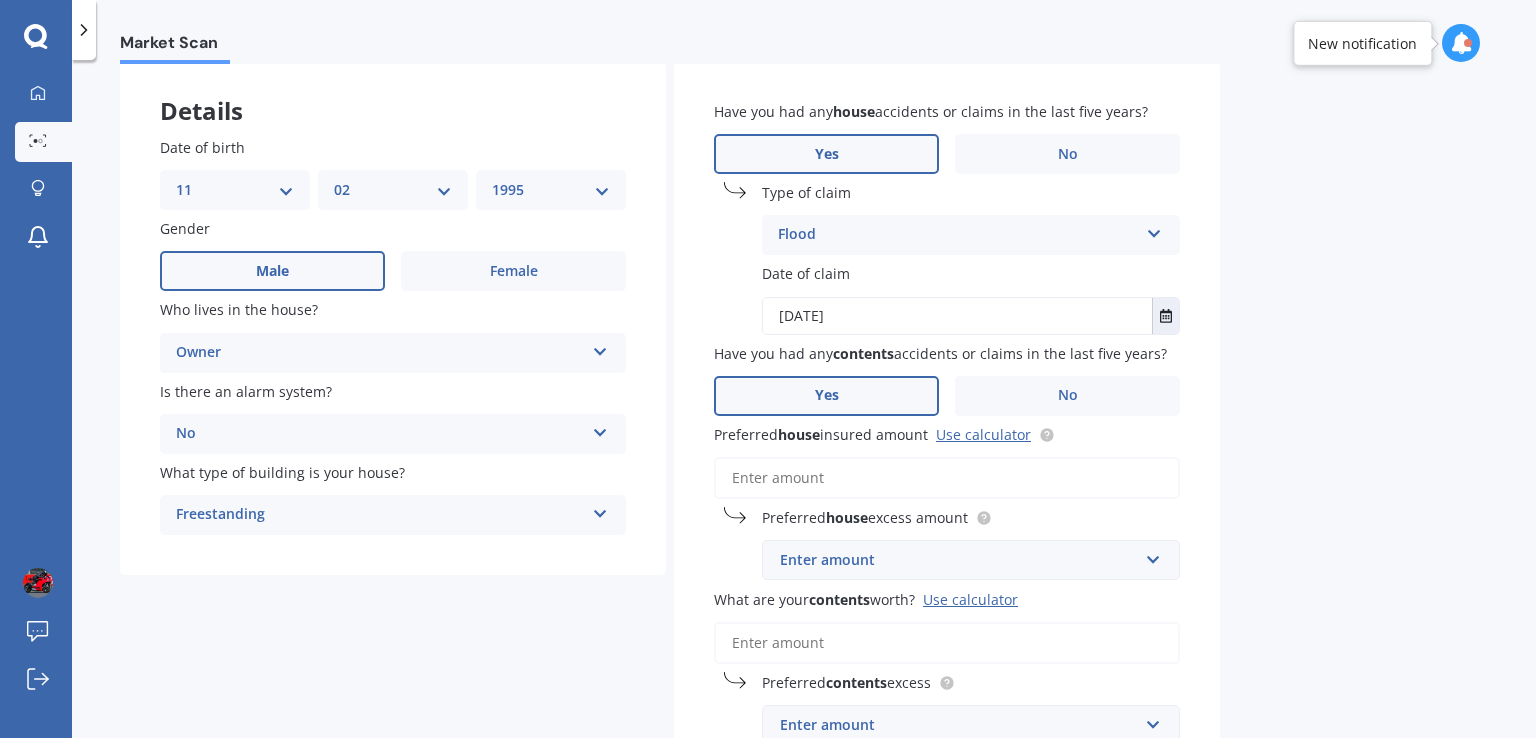 click on "Yes" at bounding box center (826, 396) 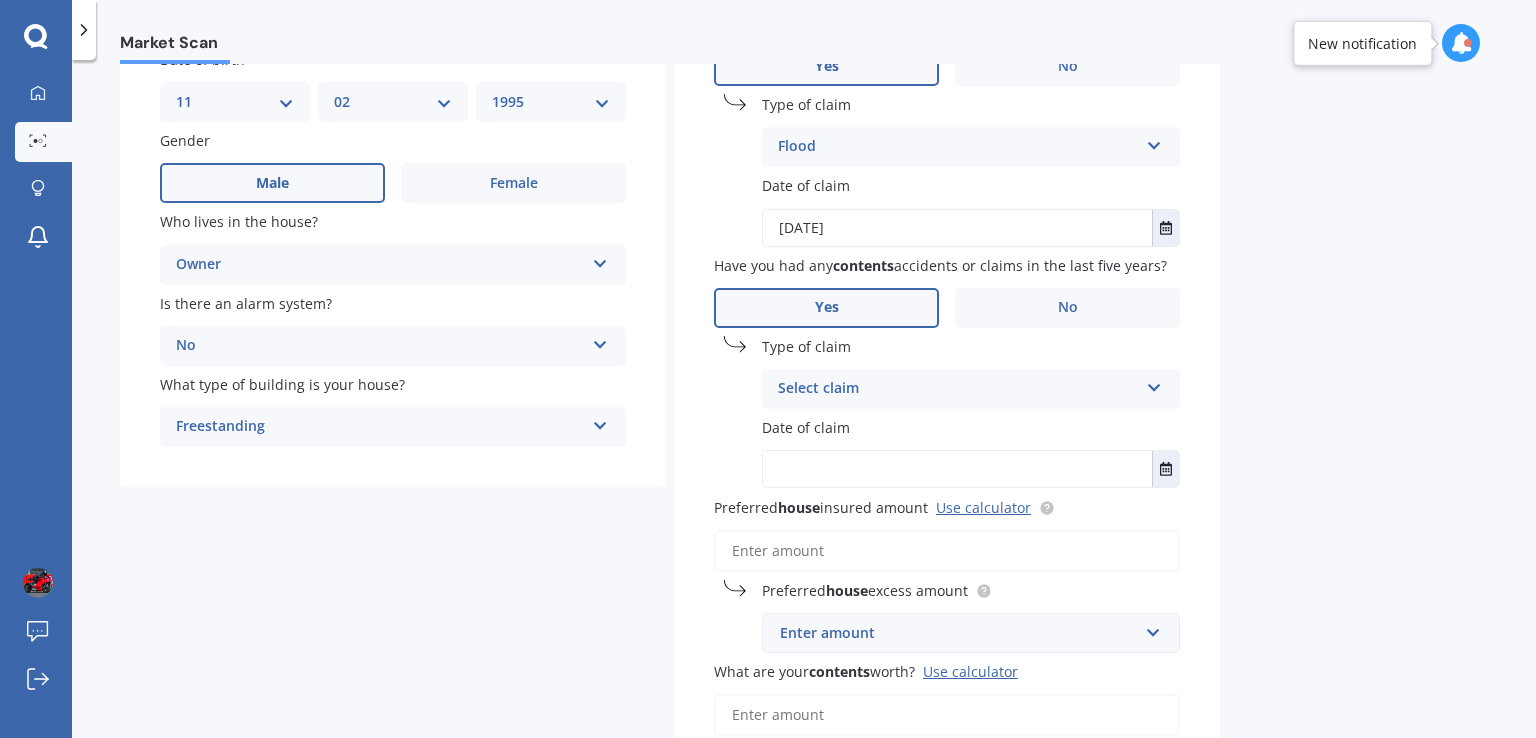 scroll, scrollTop: 190, scrollLeft: 0, axis: vertical 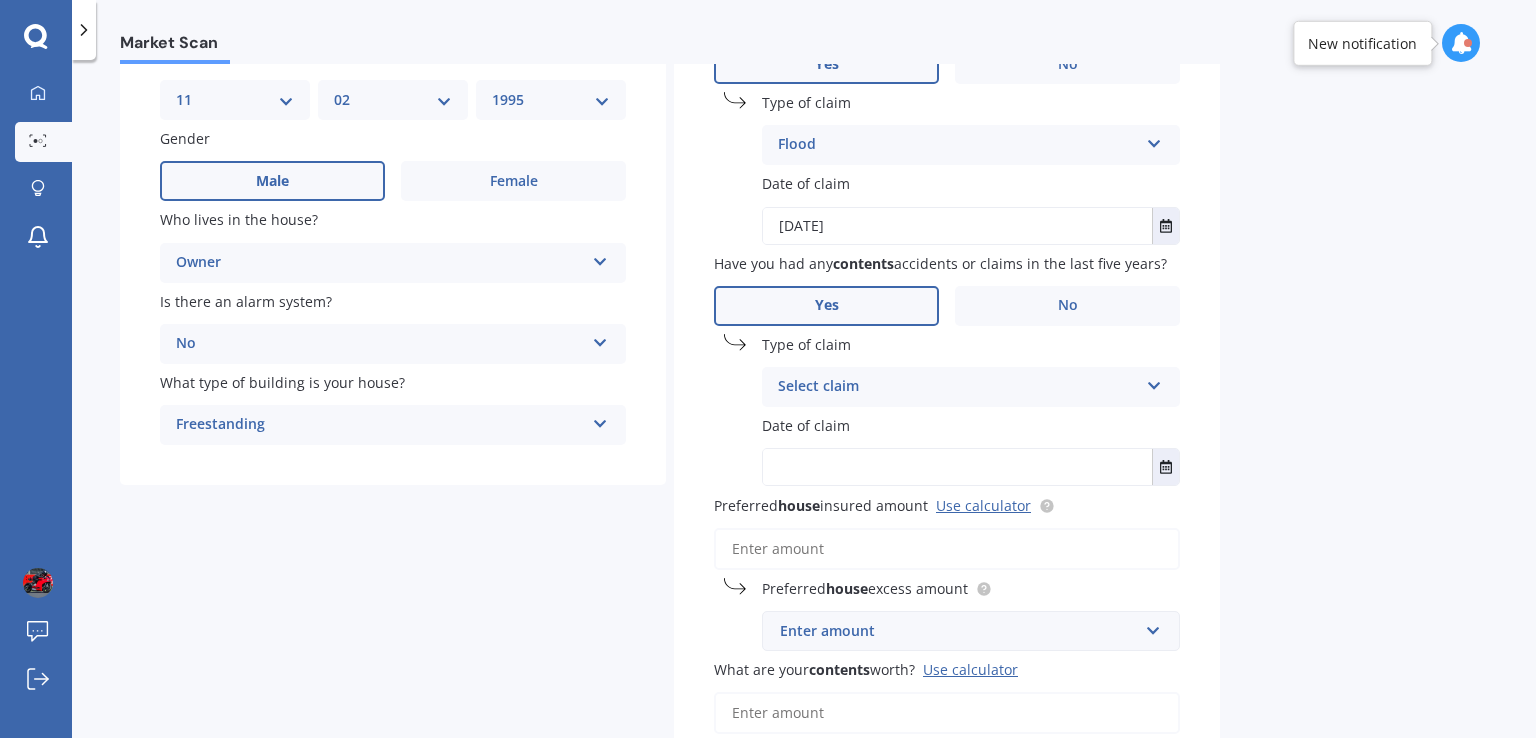 click on "Select claim" at bounding box center (958, 387) 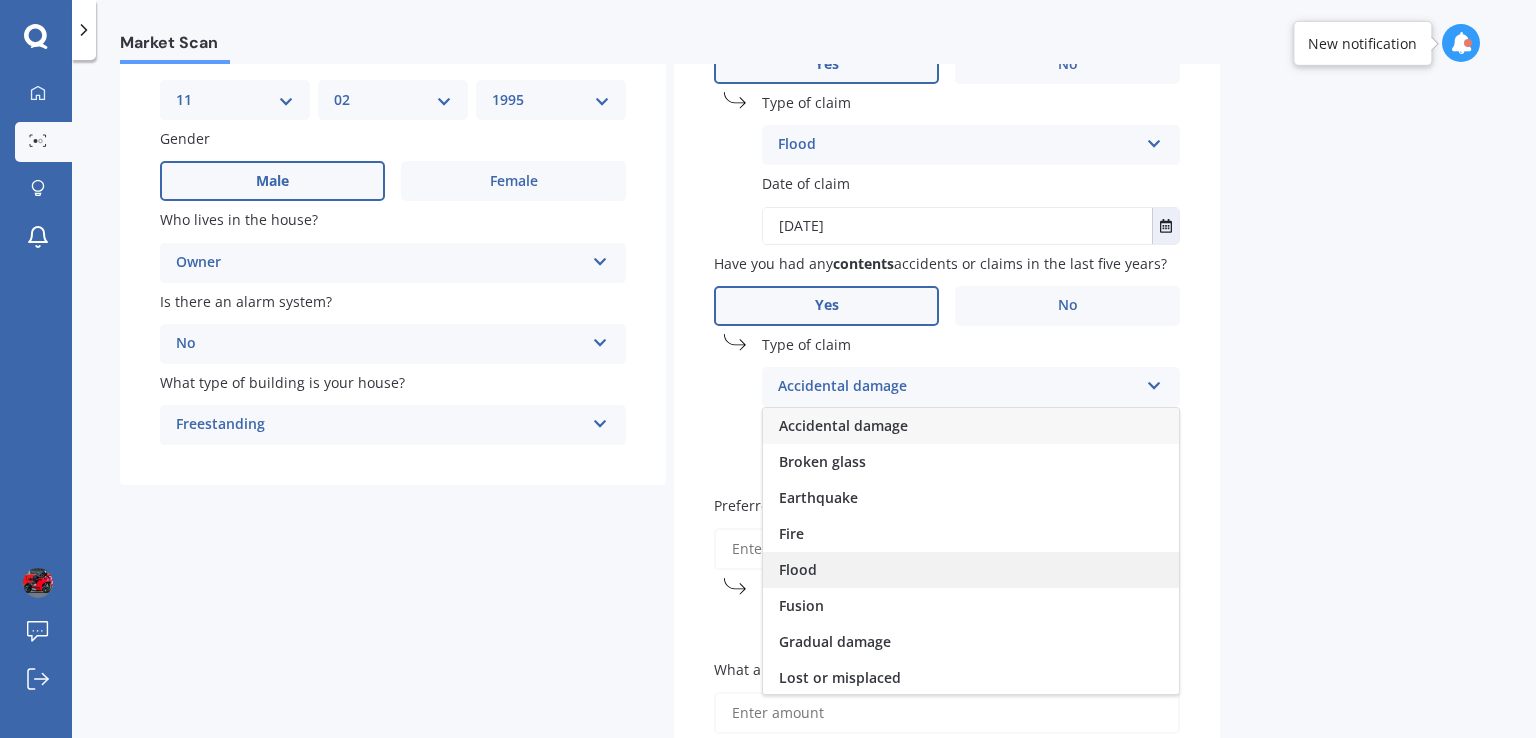 click on "Flood" at bounding box center [971, 570] 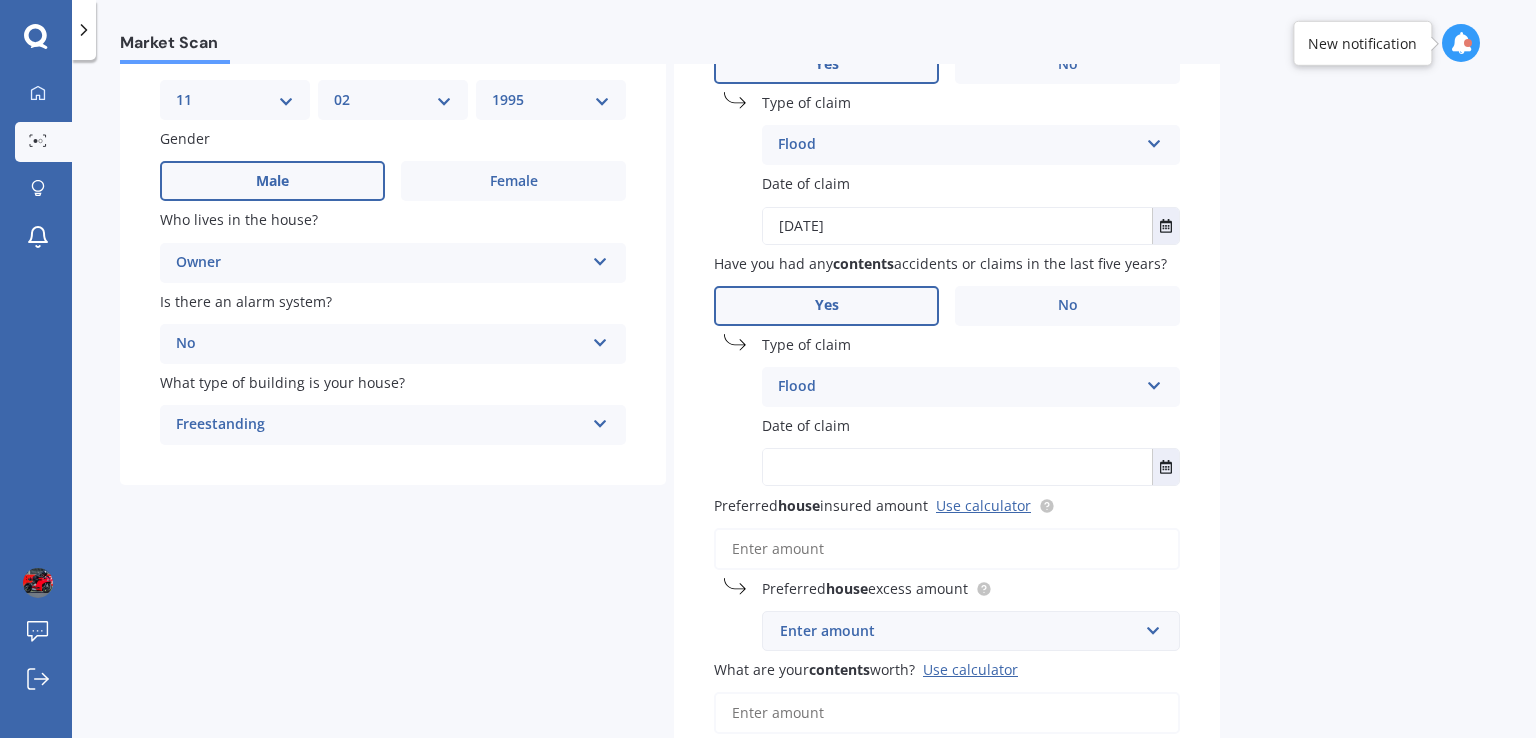 drag, startPoint x: 877, startPoint y: 238, endPoint x: 720, endPoint y: 249, distance: 157.38487 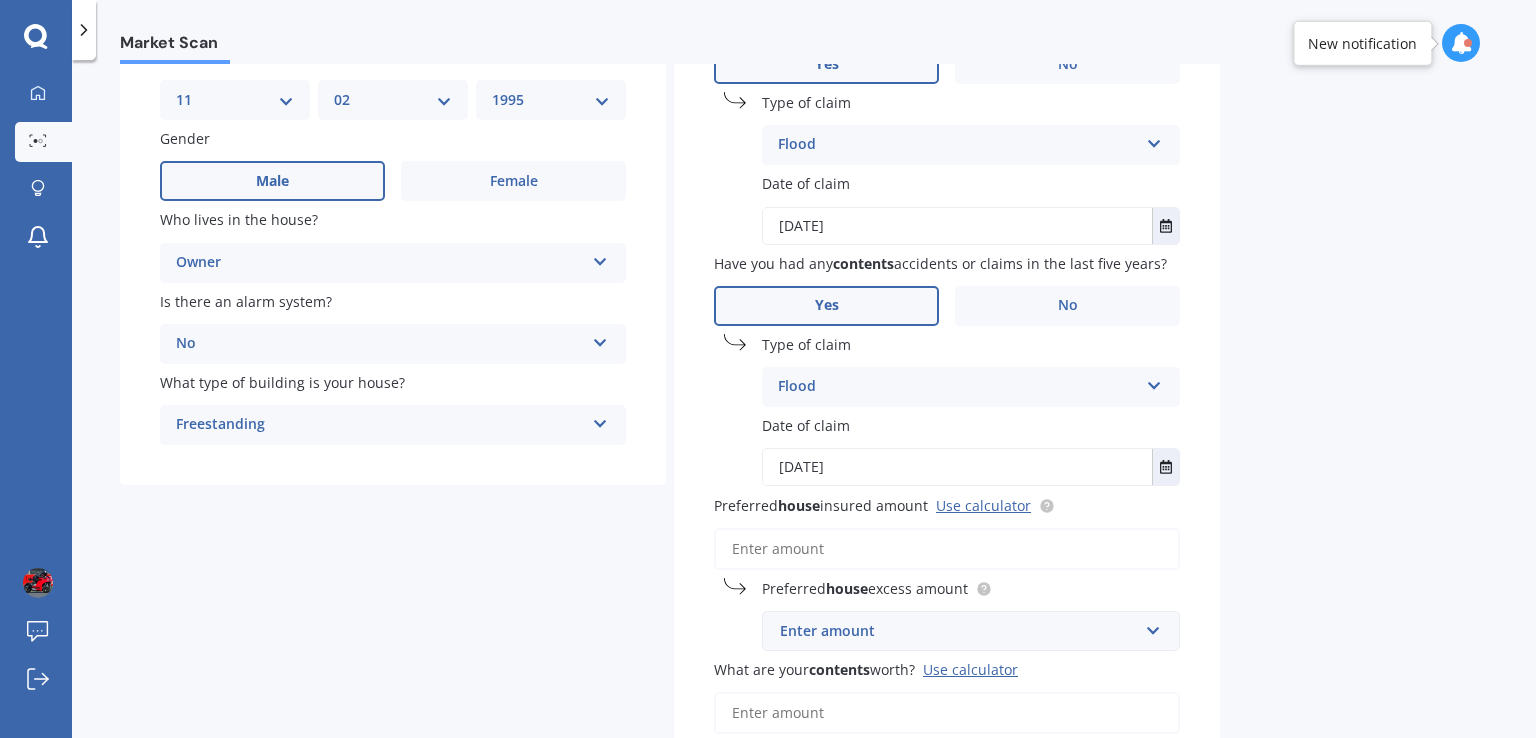 scroll, scrollTop: 260, scrollLeft: 0, axis: vertical 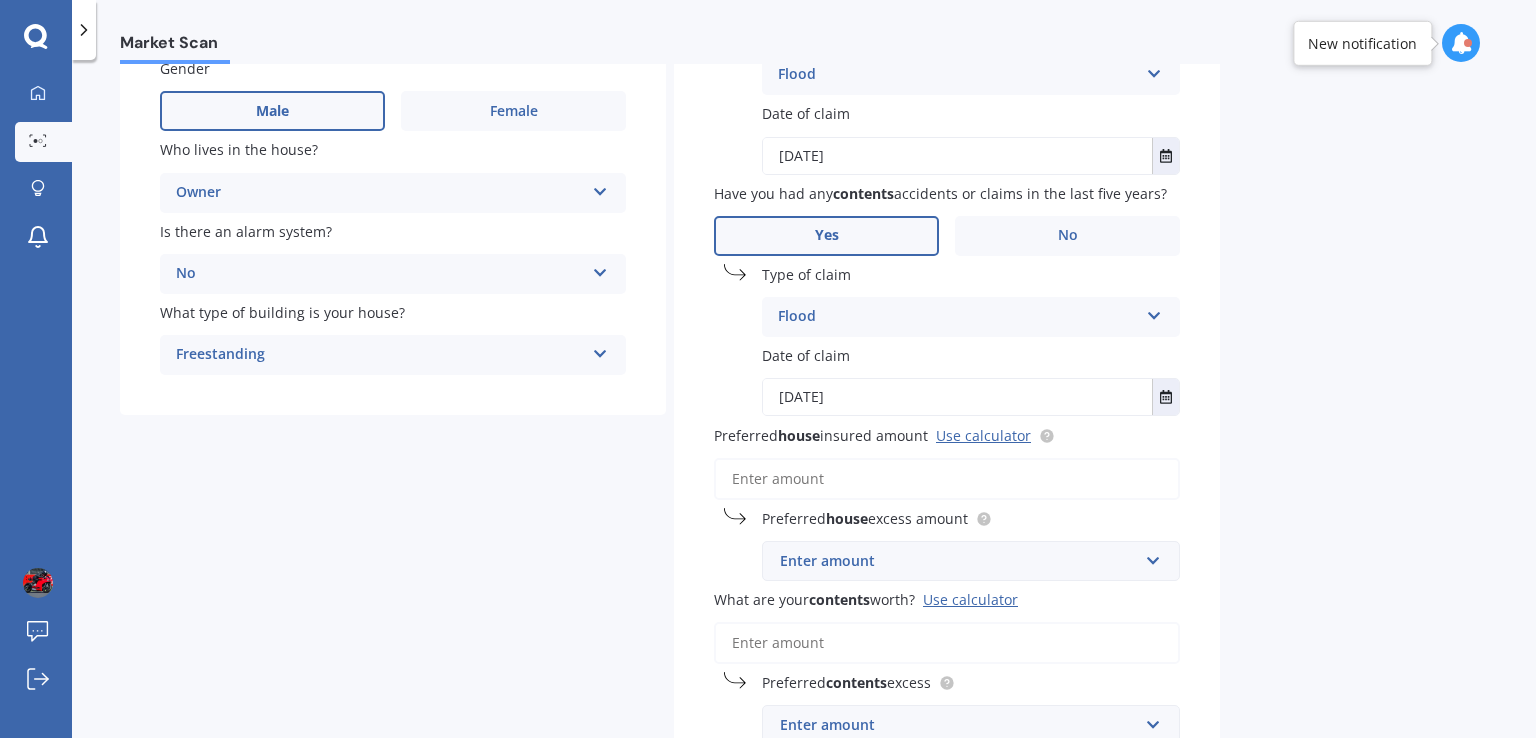 type on "[DATE]" 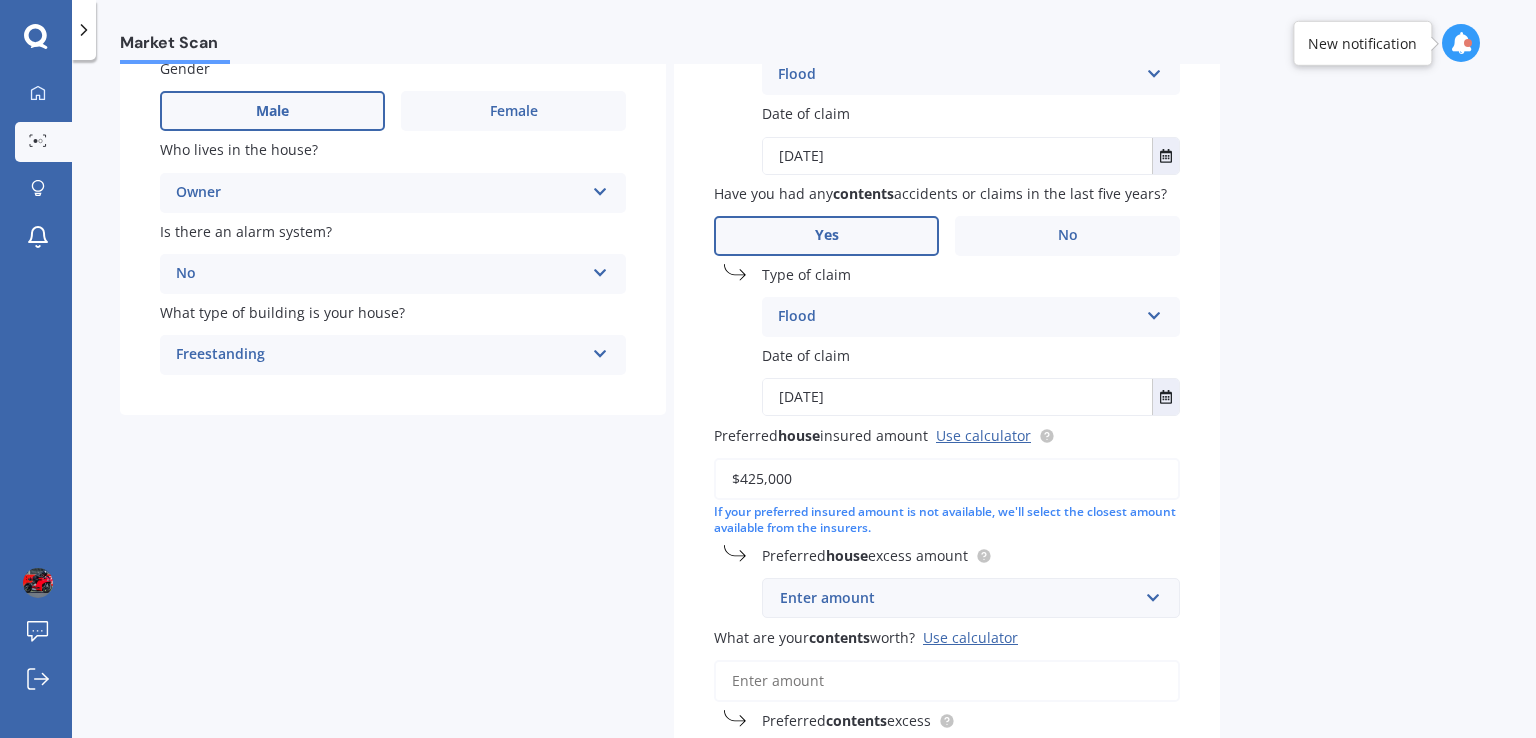 click on "Enter amount" at bounding box center (959, 598) 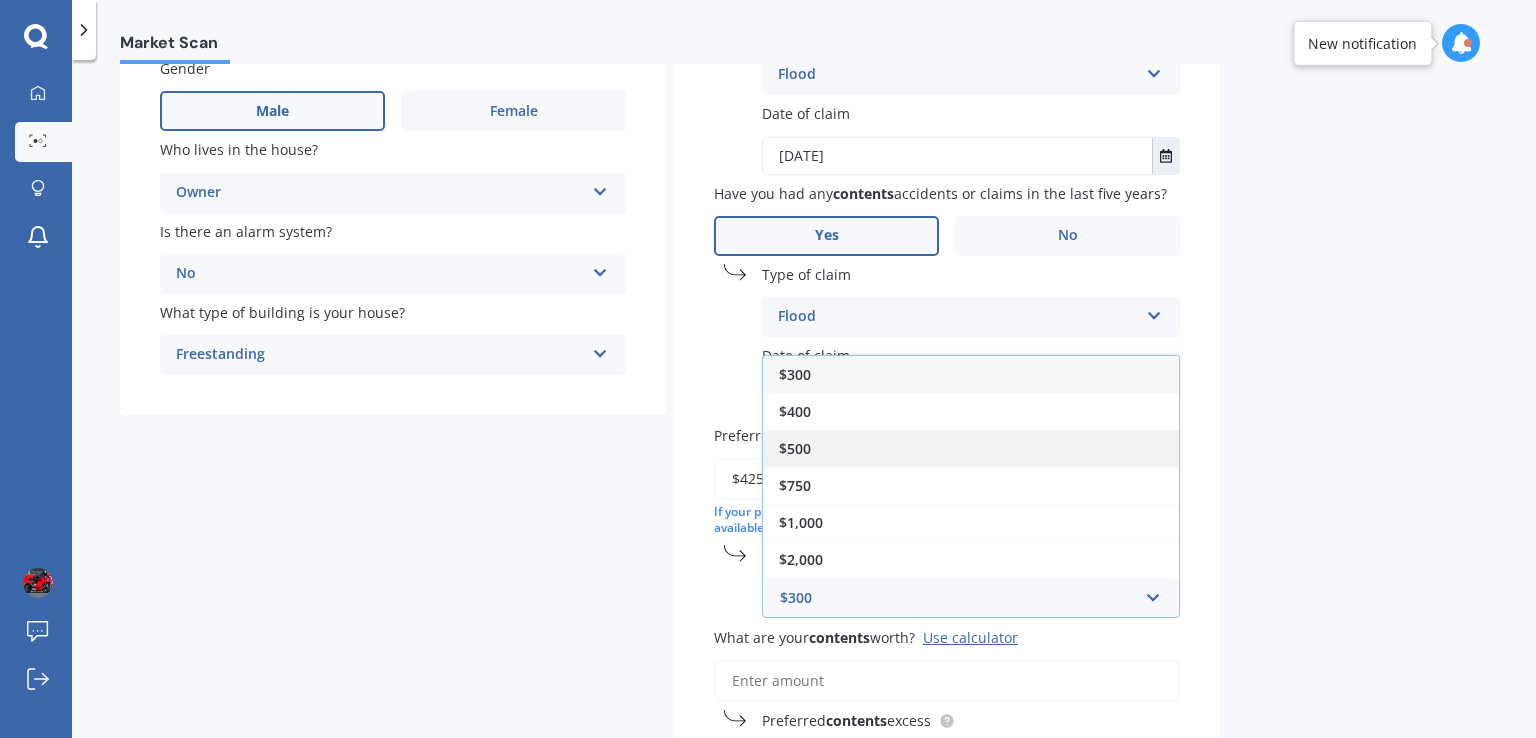 click on "$500" at bounding box center [971, 448] 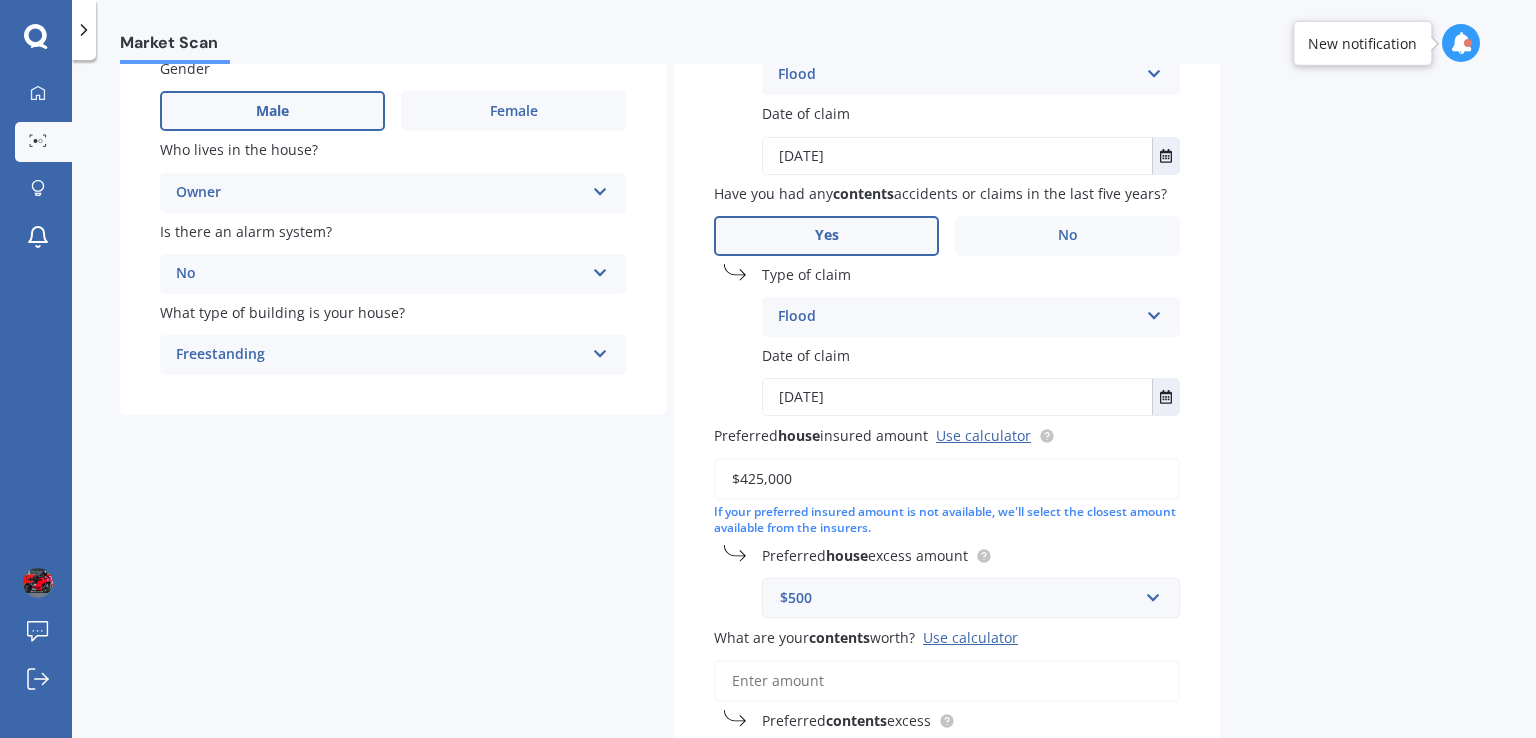 scroll, scrollTop: 438, scrollLeft: 0, axis: vertical 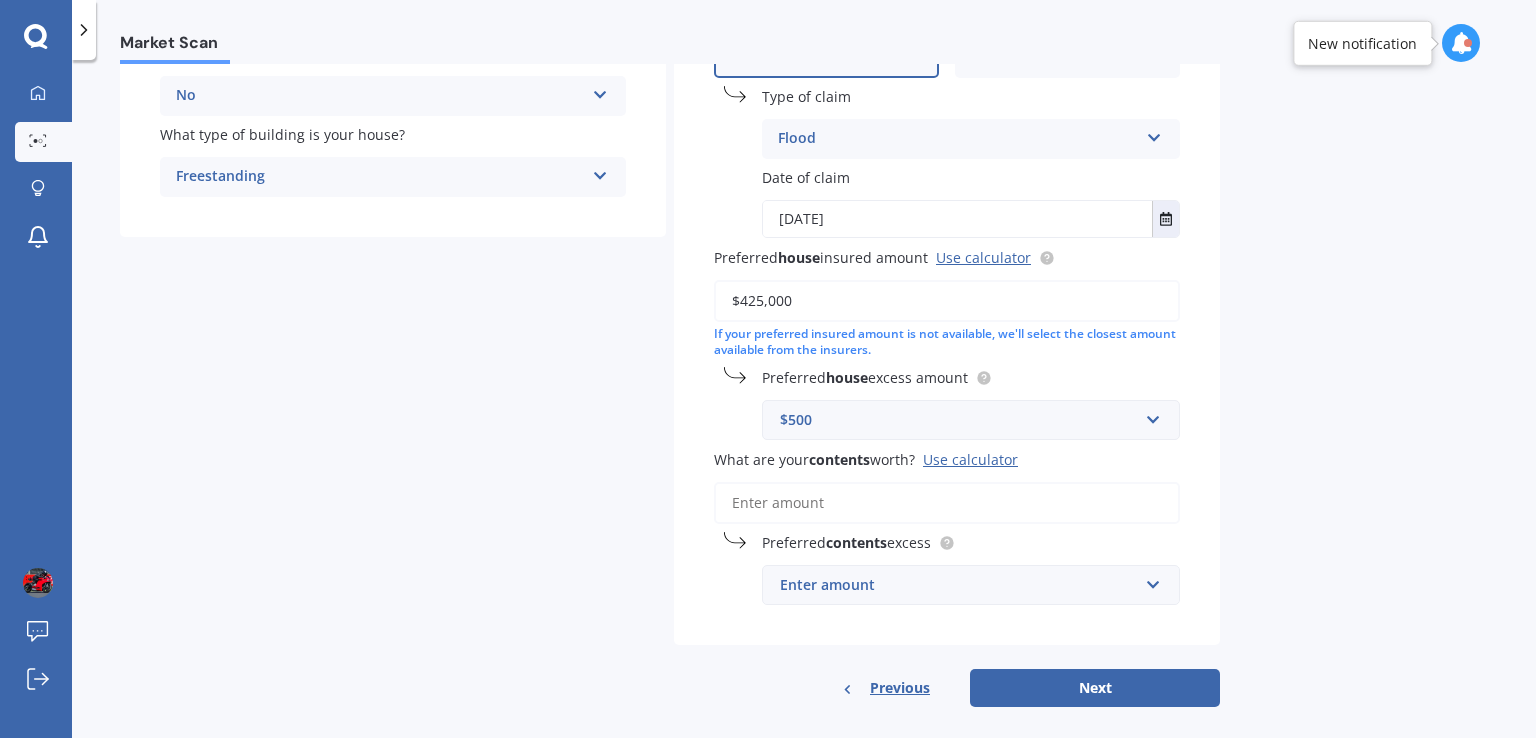 drag, startPoint x: 825, startPoint y: 309, endPoint x: 644, endPoint y: 300, distance: 181.22362 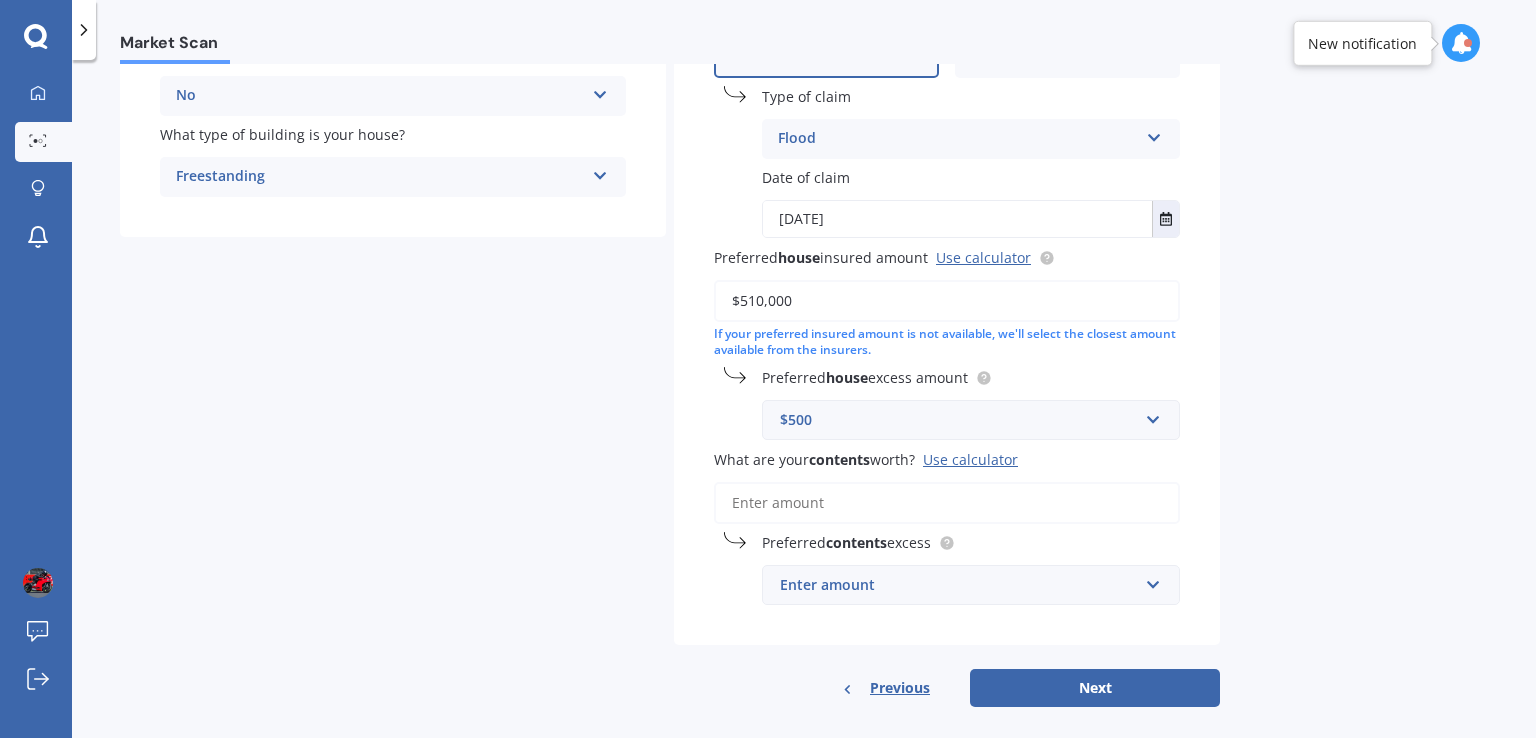 type on "$510,000" 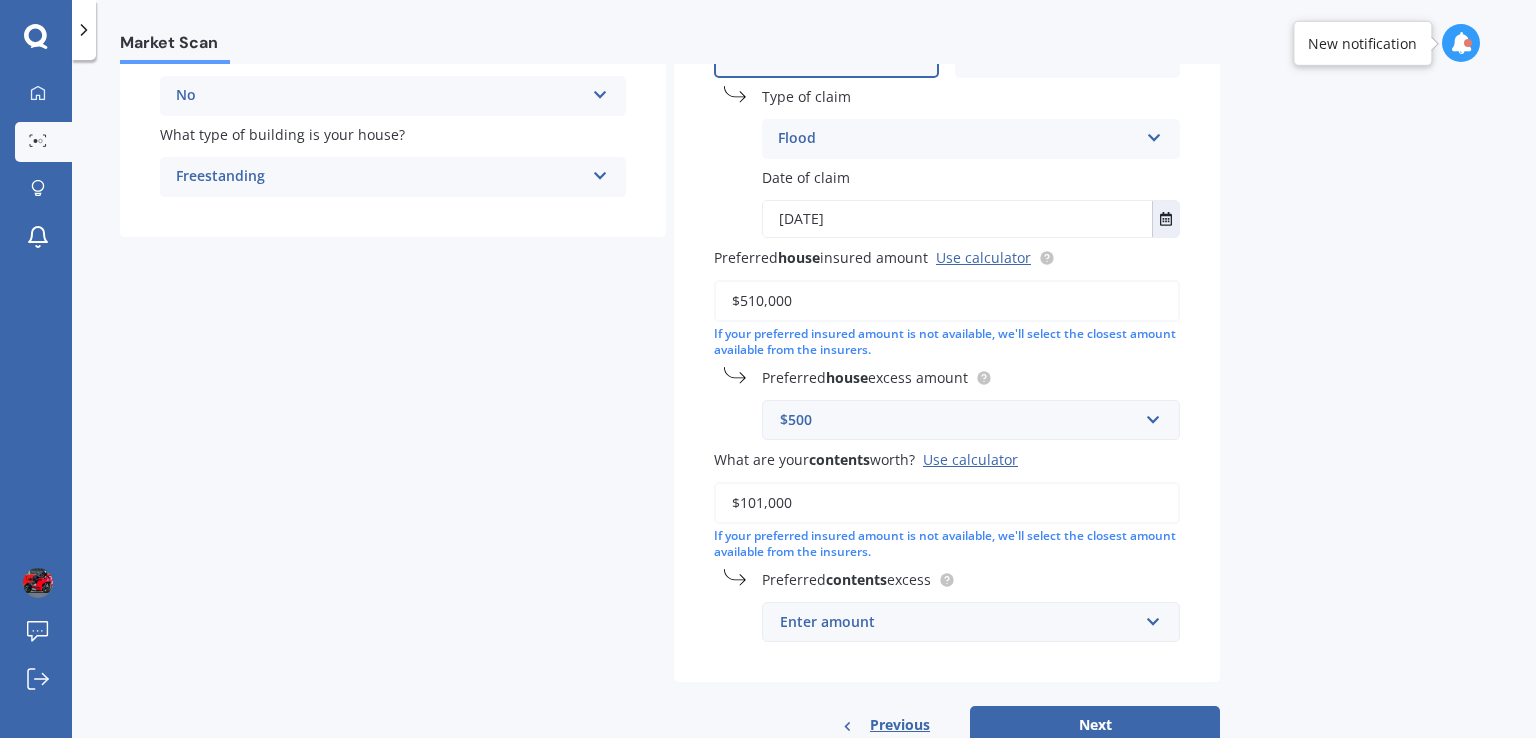 scroll, scrollTop: 496, scrollLeft: 0, axis: vertical 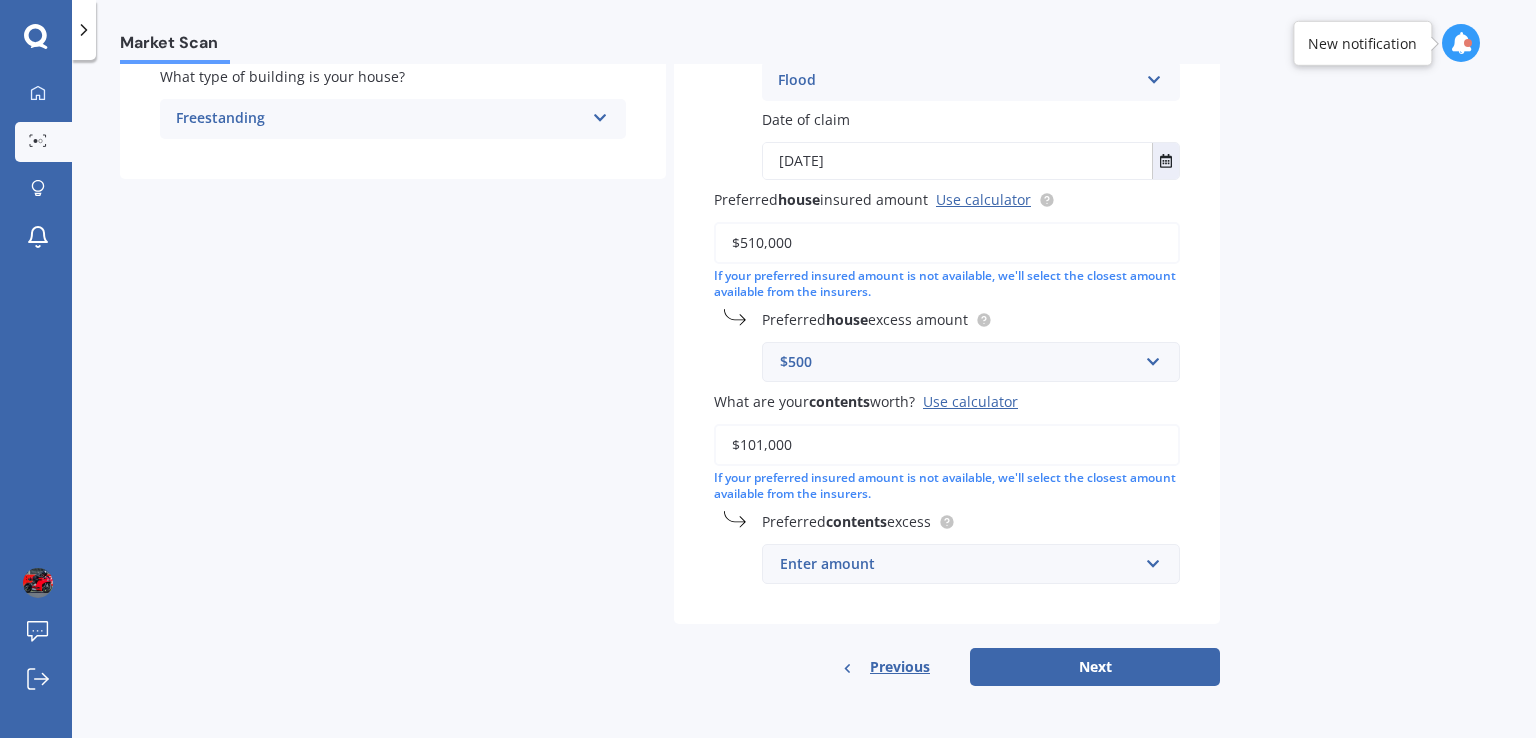 type on "$101,000" 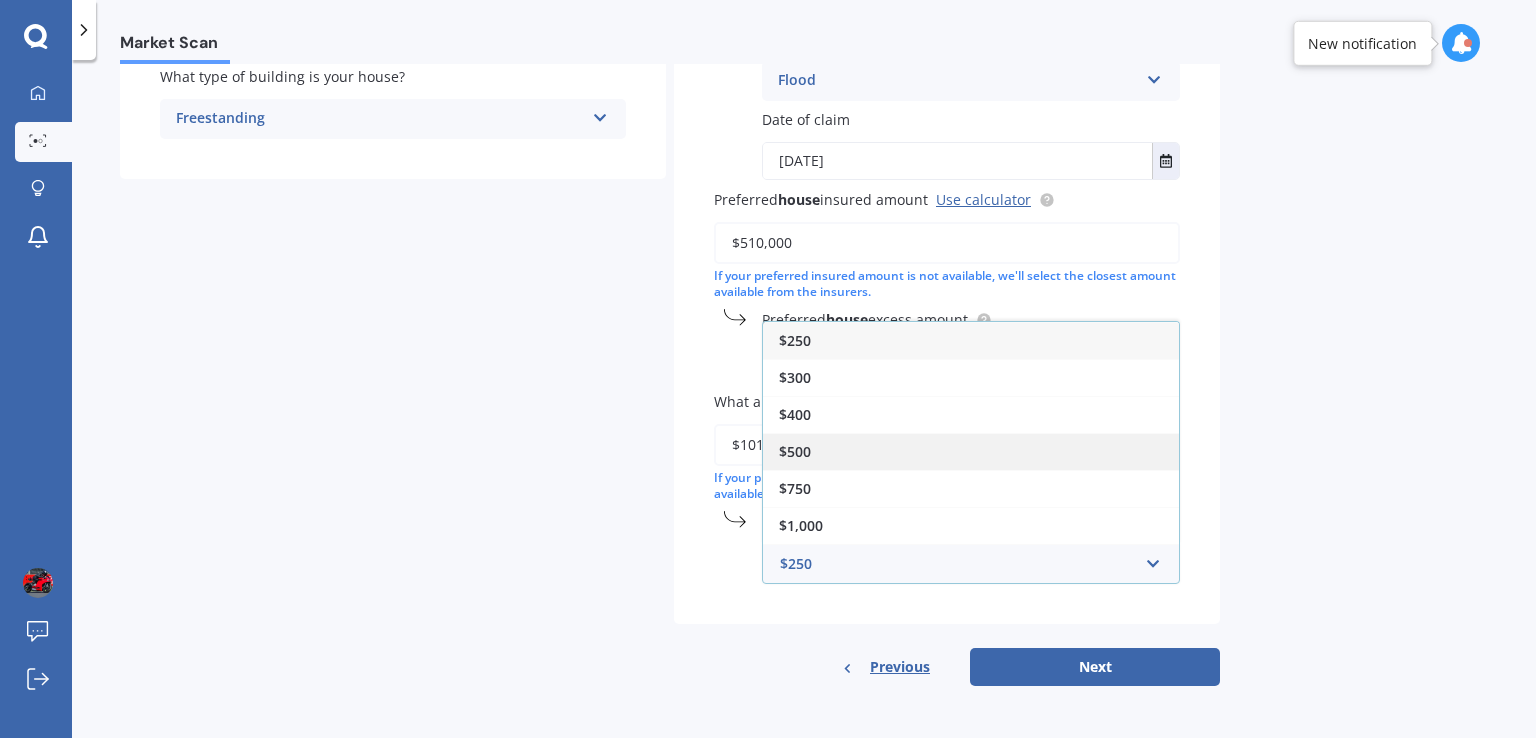 click on "$500" at bounding box center [971, 451] 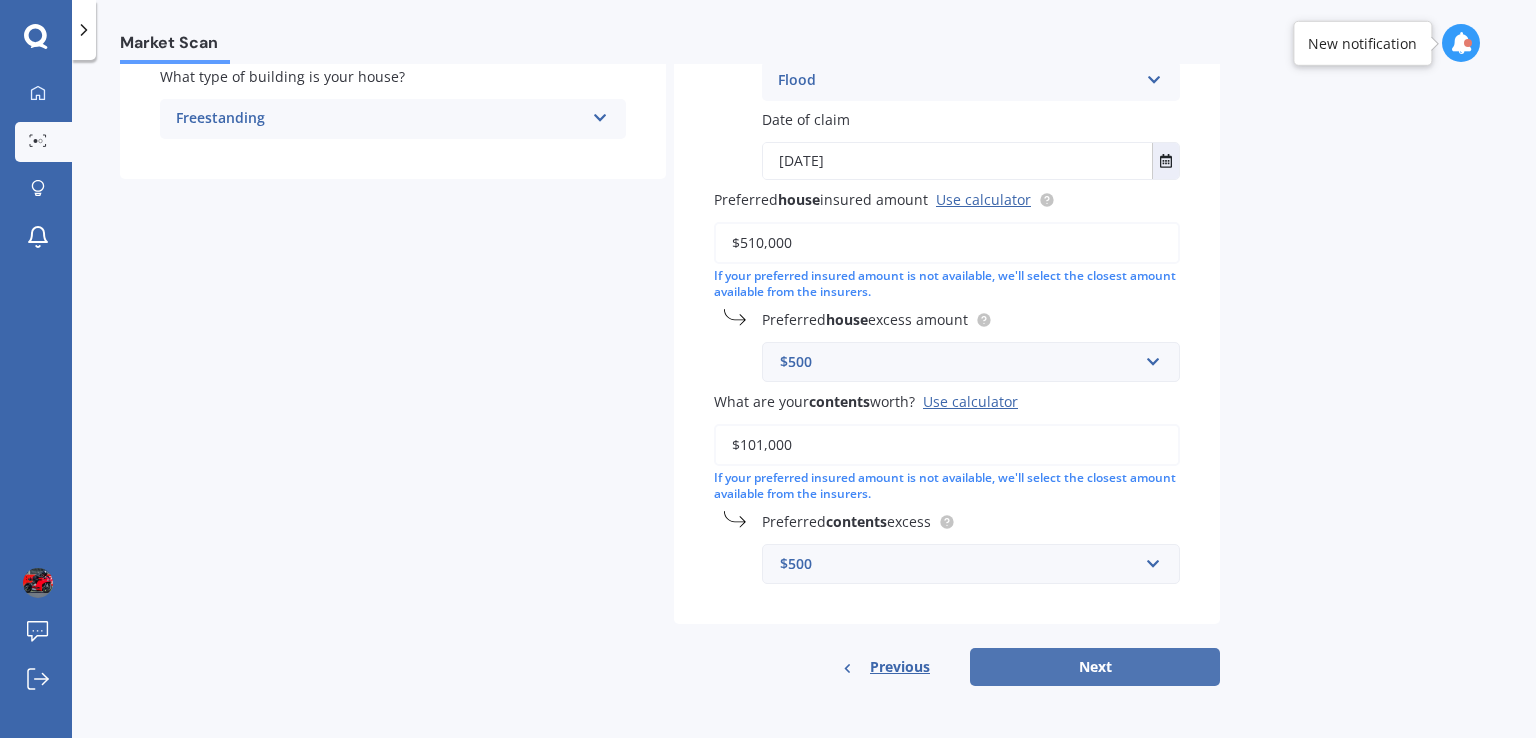 click on "Next" at bounding box center [1095, 667] 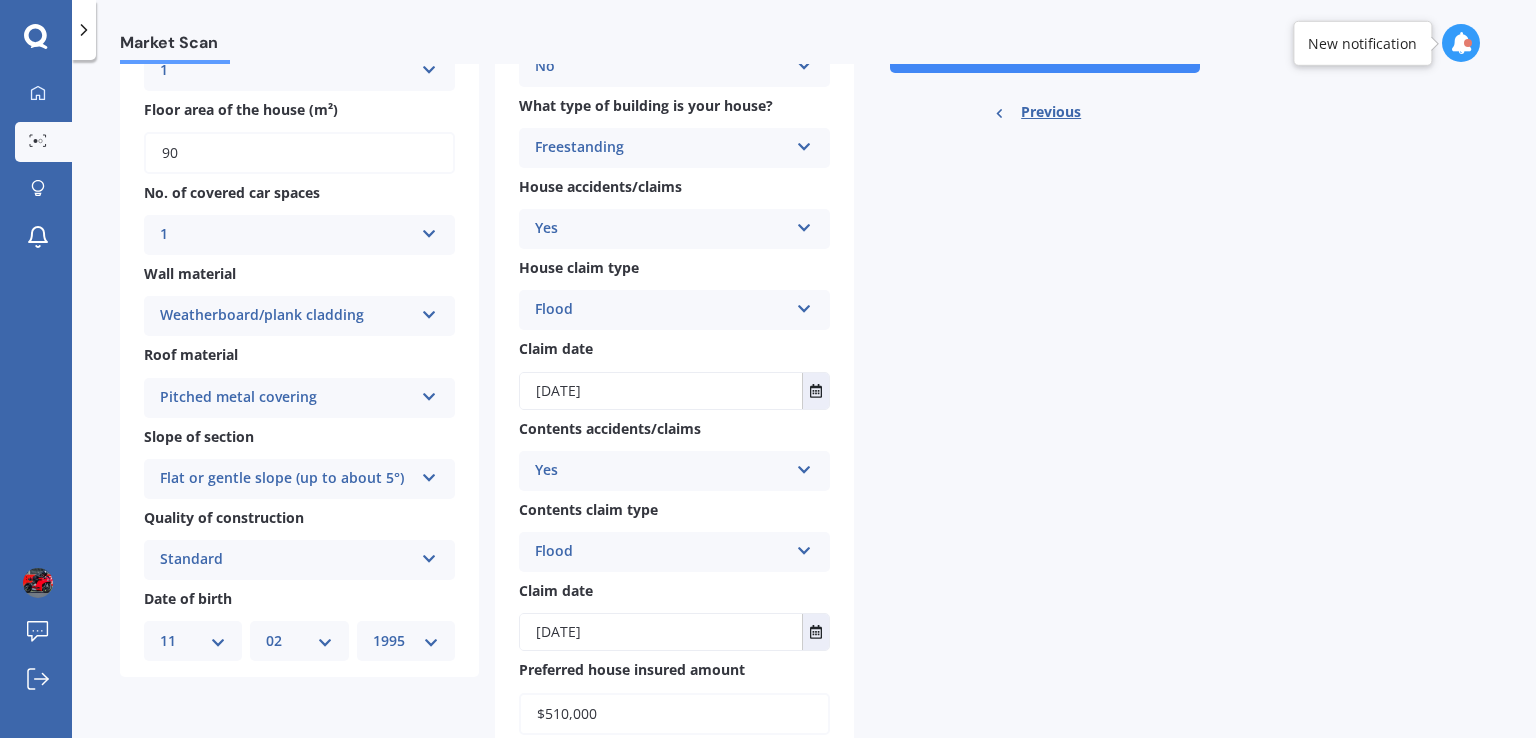 scroll, scrollTop: 0, scrollLeft: 0, axis: both 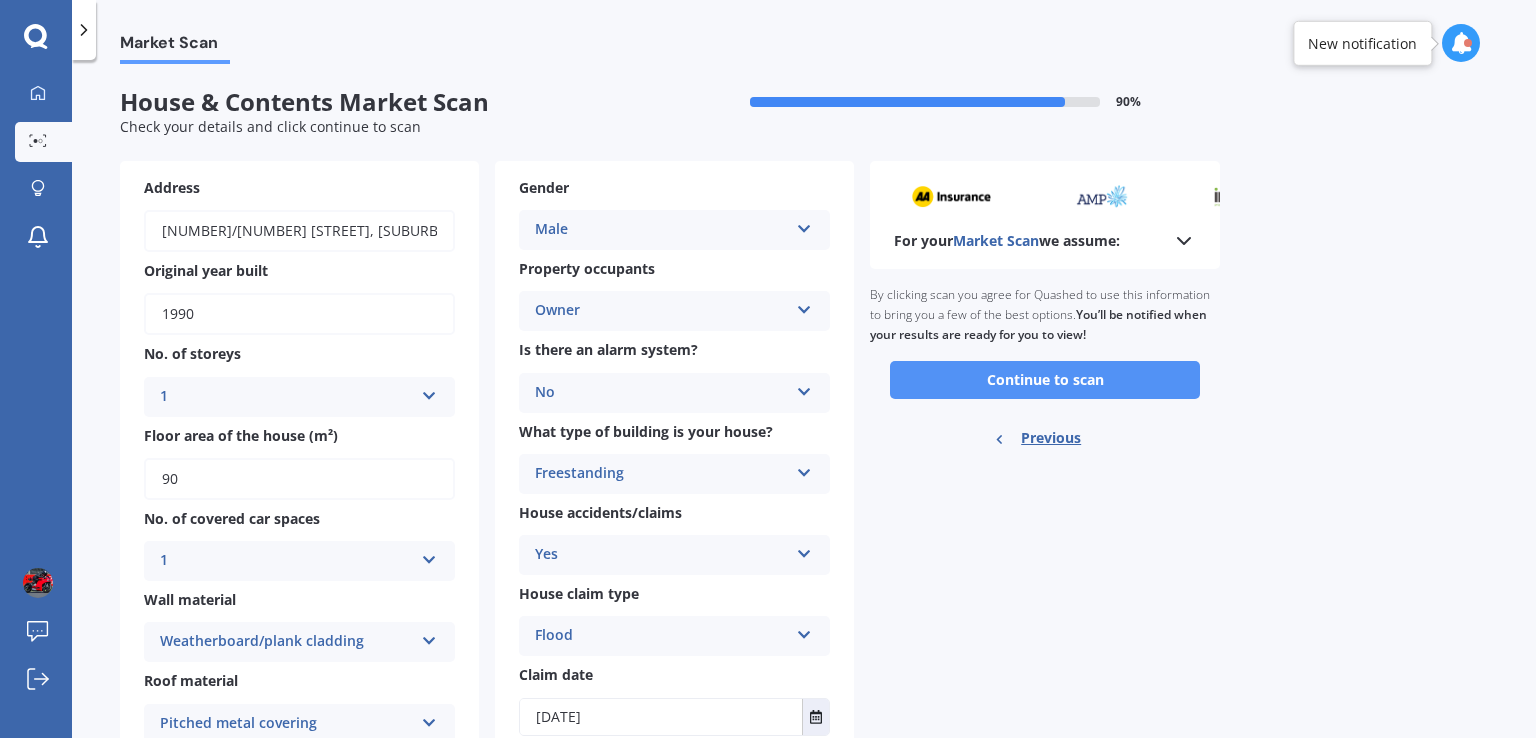 click on "Continue to scan" at bounding box center (1045, 380) 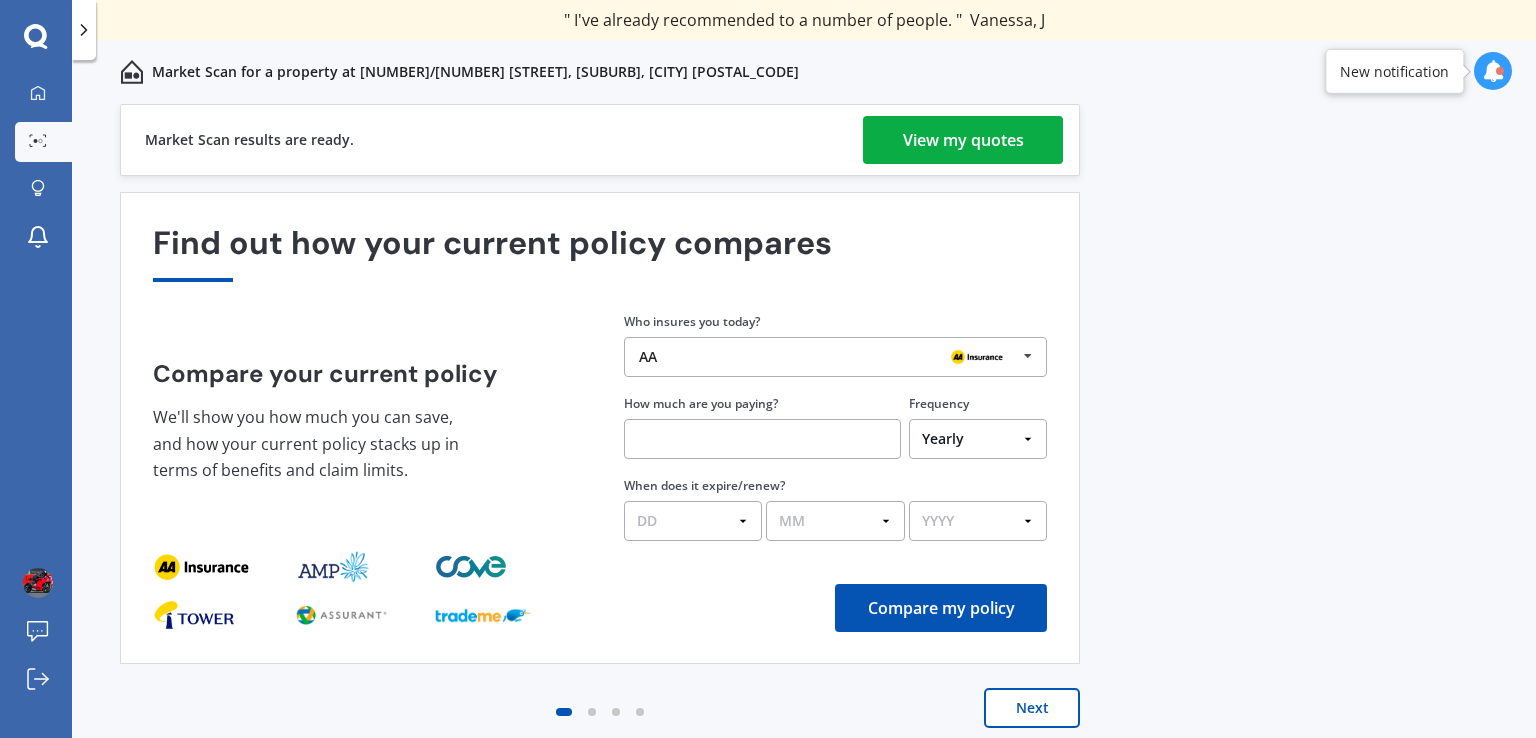 click on "View my quotes" at bounding box center (963, 140) 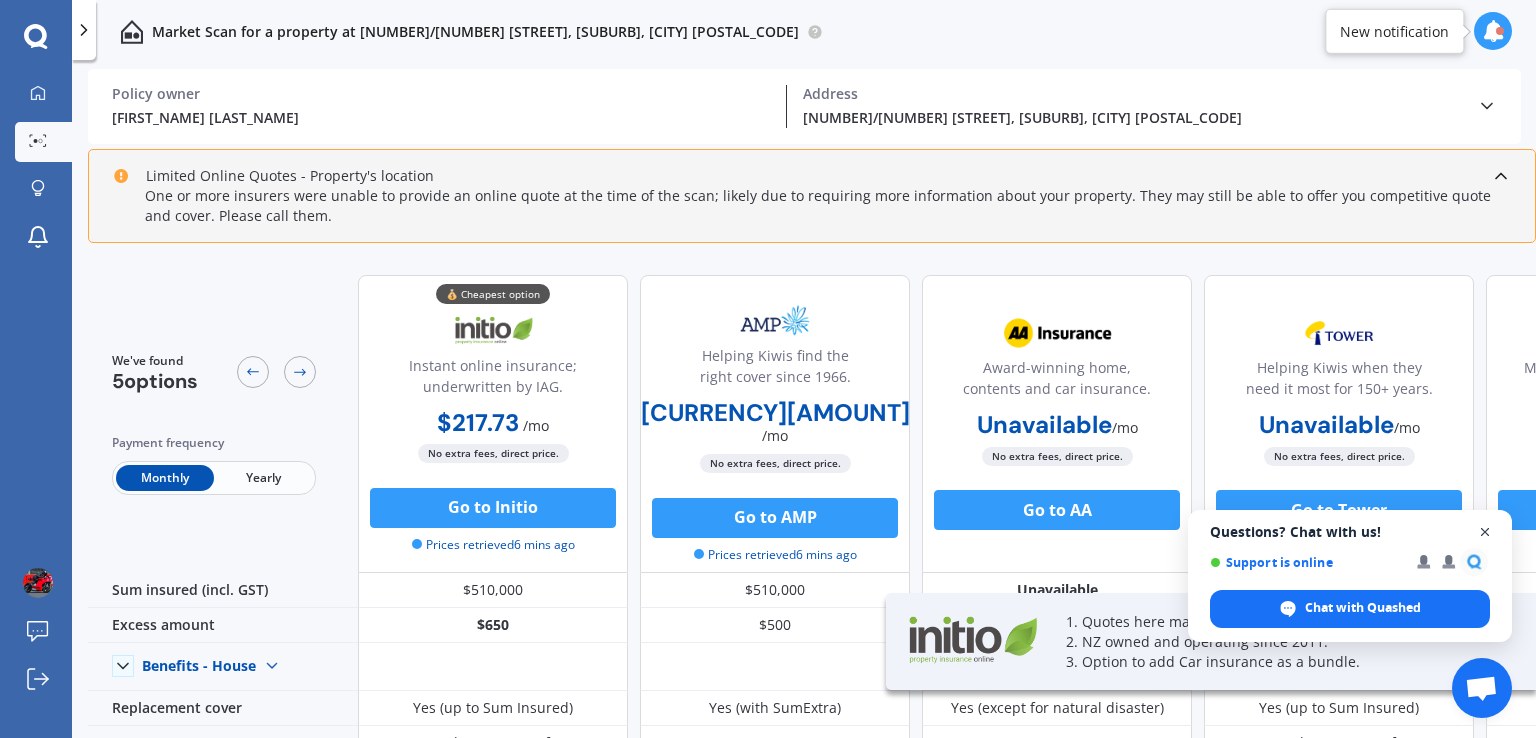 click at bounding box center [1485, 532] 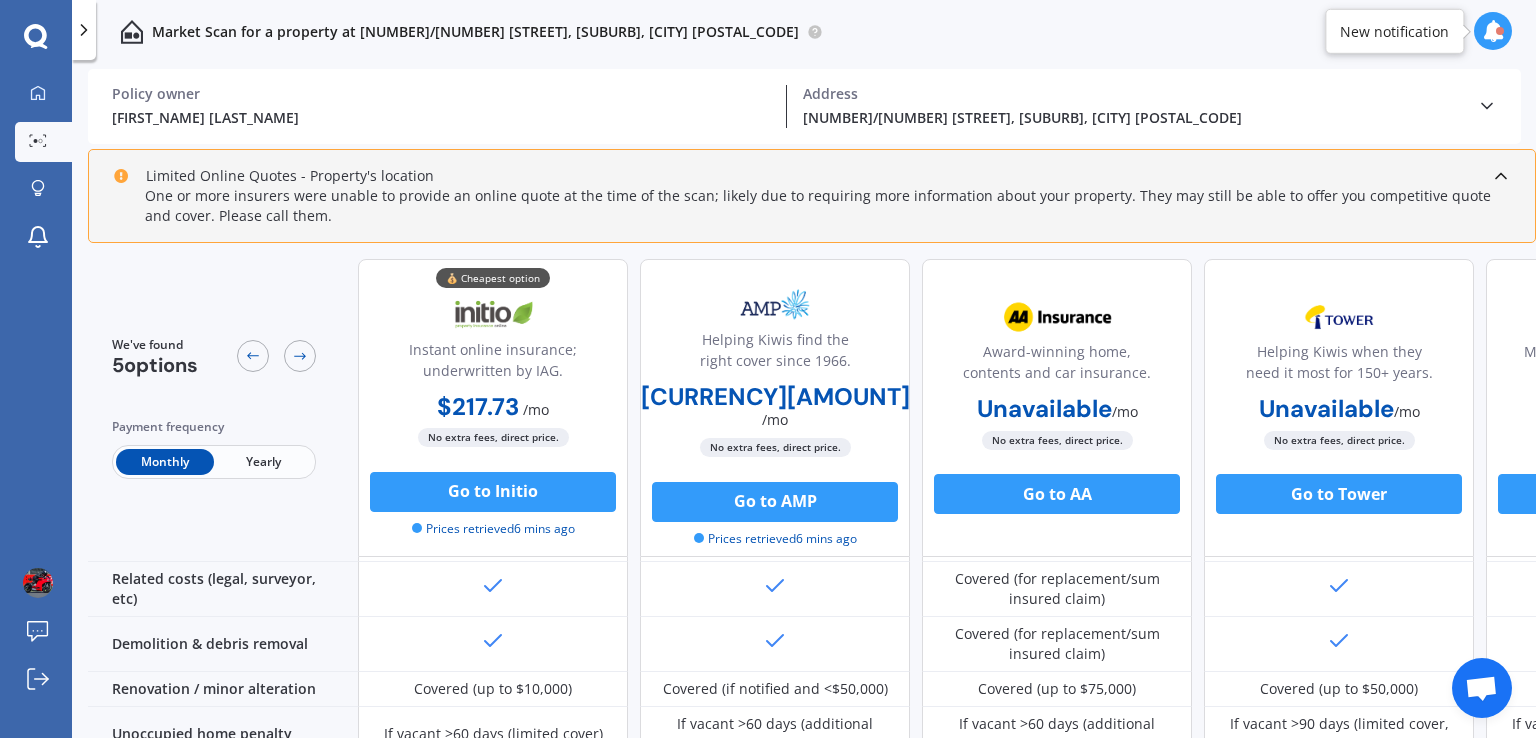 scroll, scrollTop: 820, scrollLeft: 0, axis: vertical 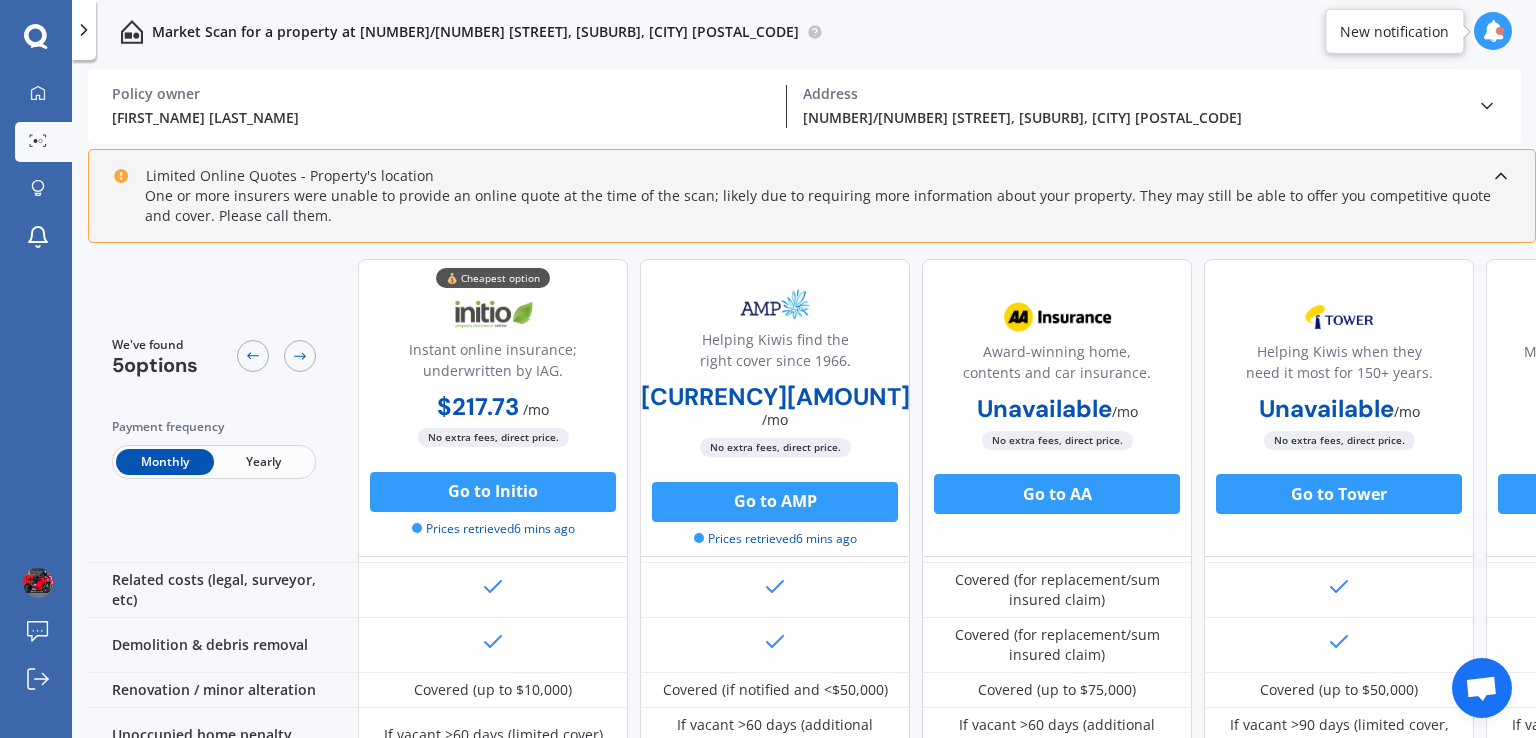 click on "Yearly" at bounding box center (263, 462) 